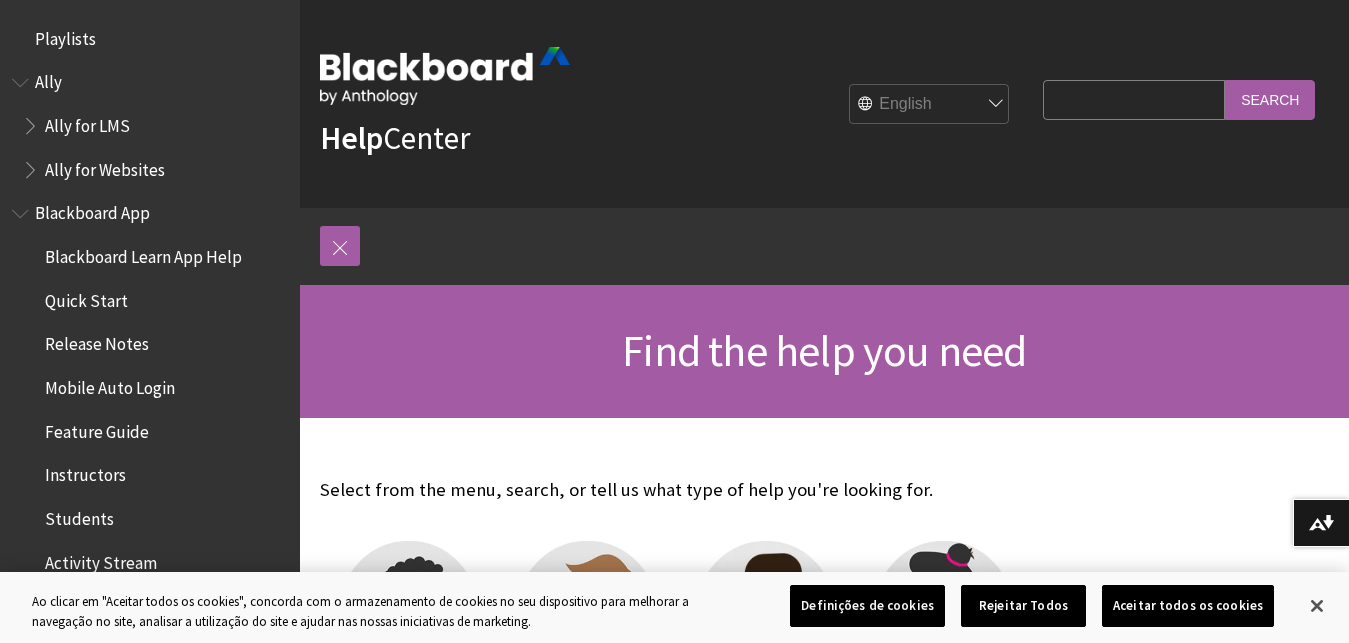 scroll, scrollTop: 0, scrollLeft: 0, axis: both 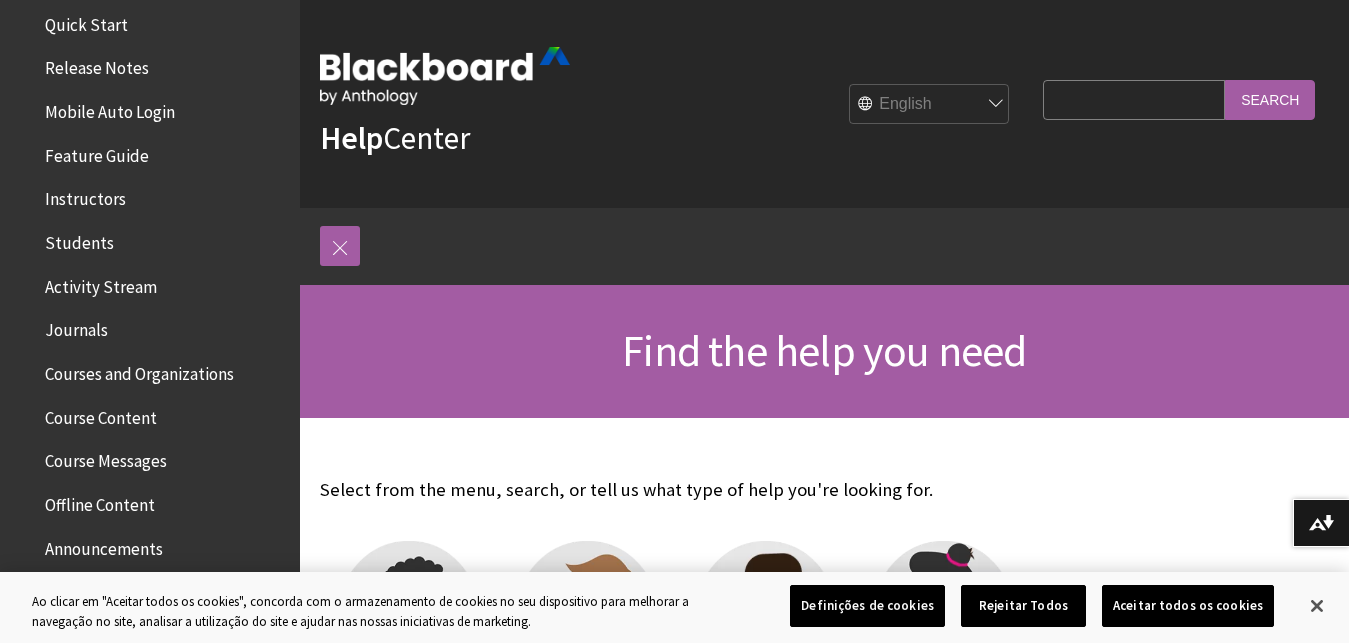 click on "Students" at bounding box center [79, 239] 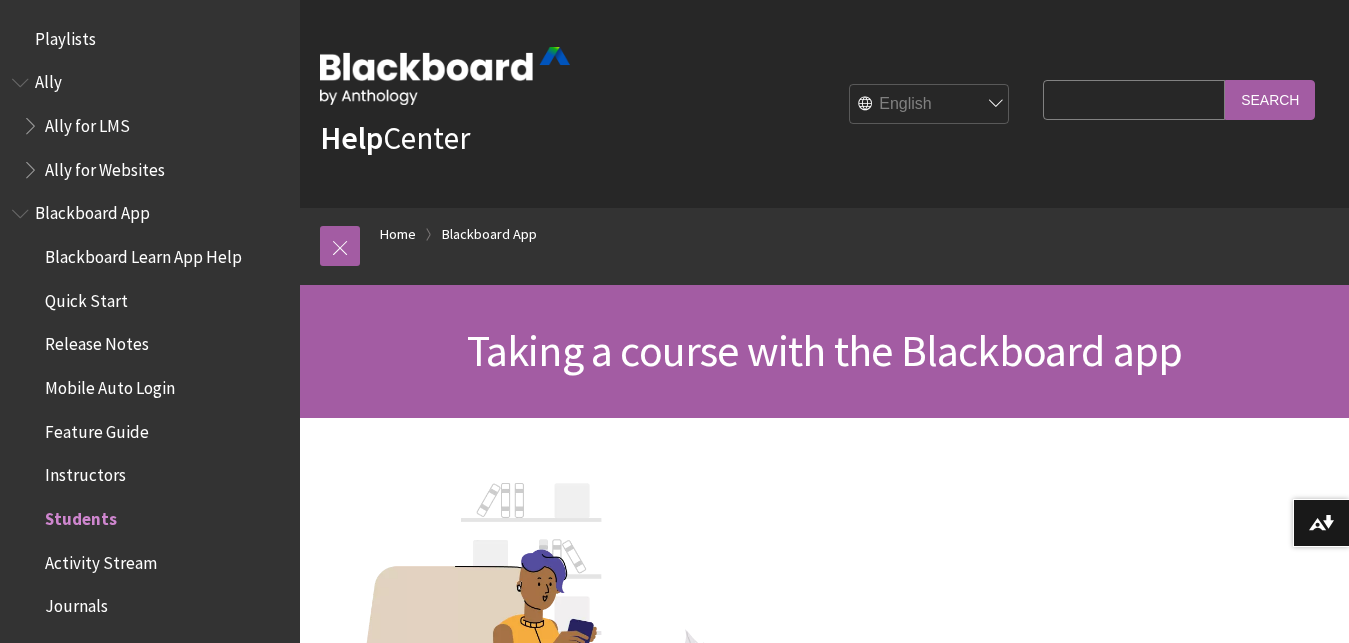 scroll, scrollTop: 408, scrollLeft: 0, axis: vertical 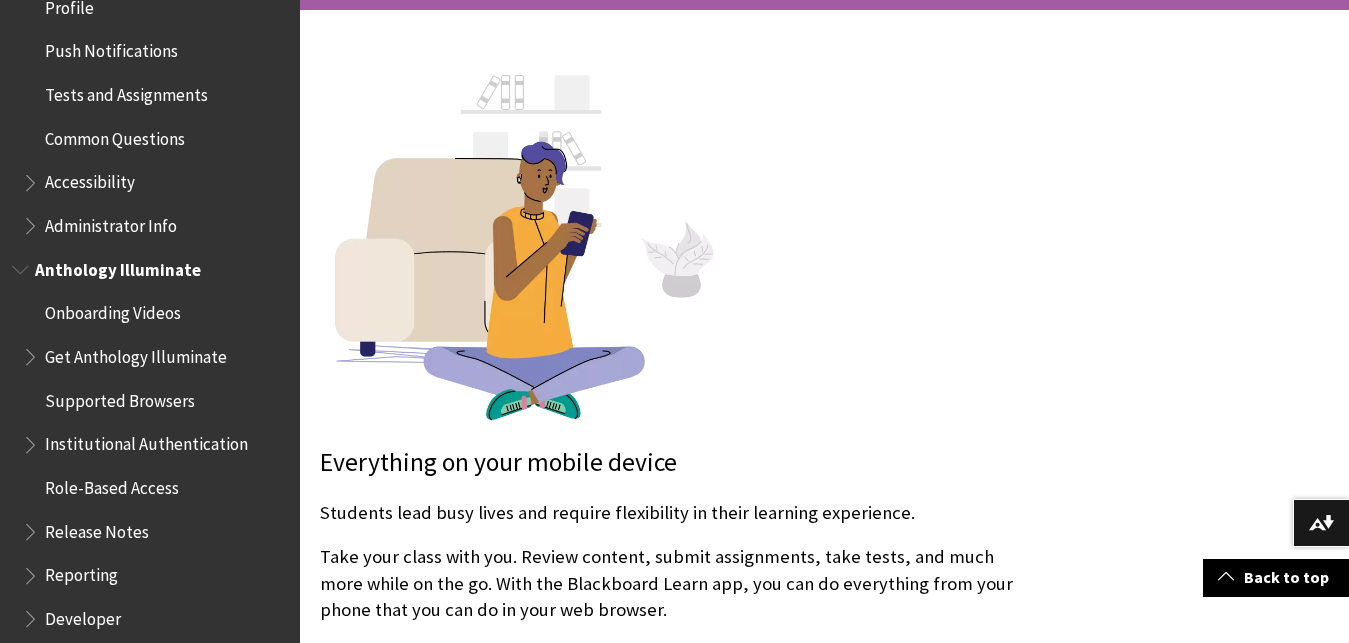 click on "Supported Browsers" at bounding box center [120, 397] 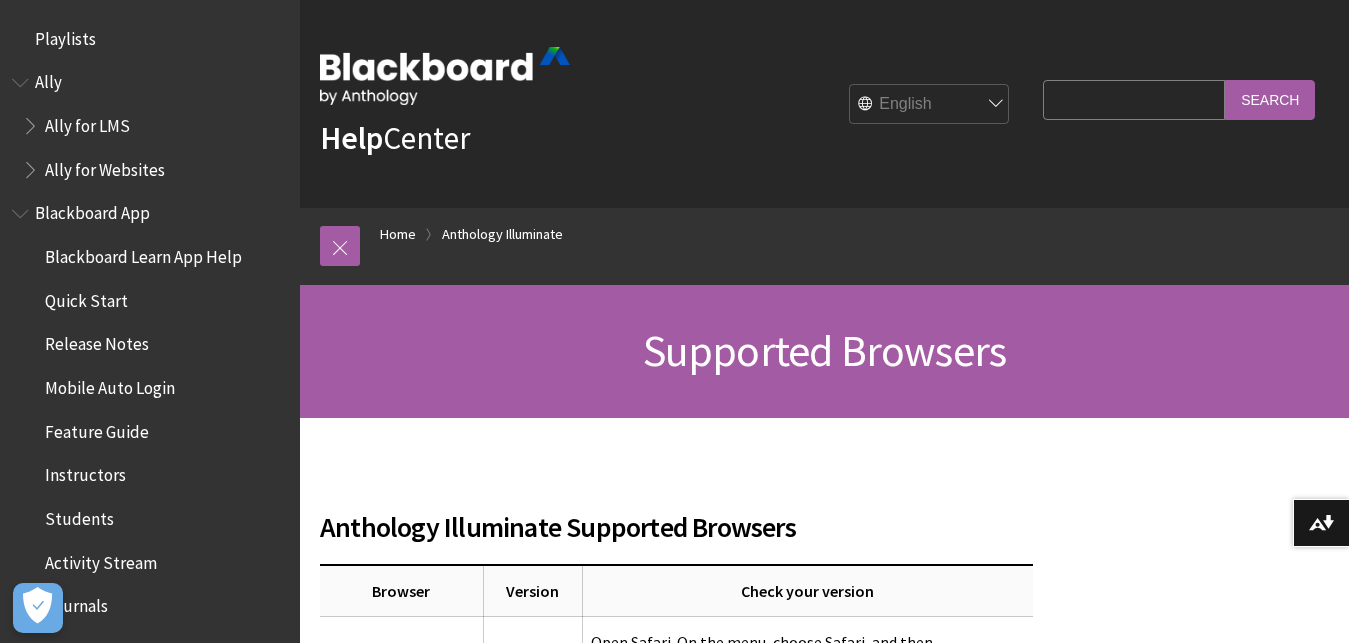 scroll, scrollTop: 306, scrollLeft: 0, axis: vertical 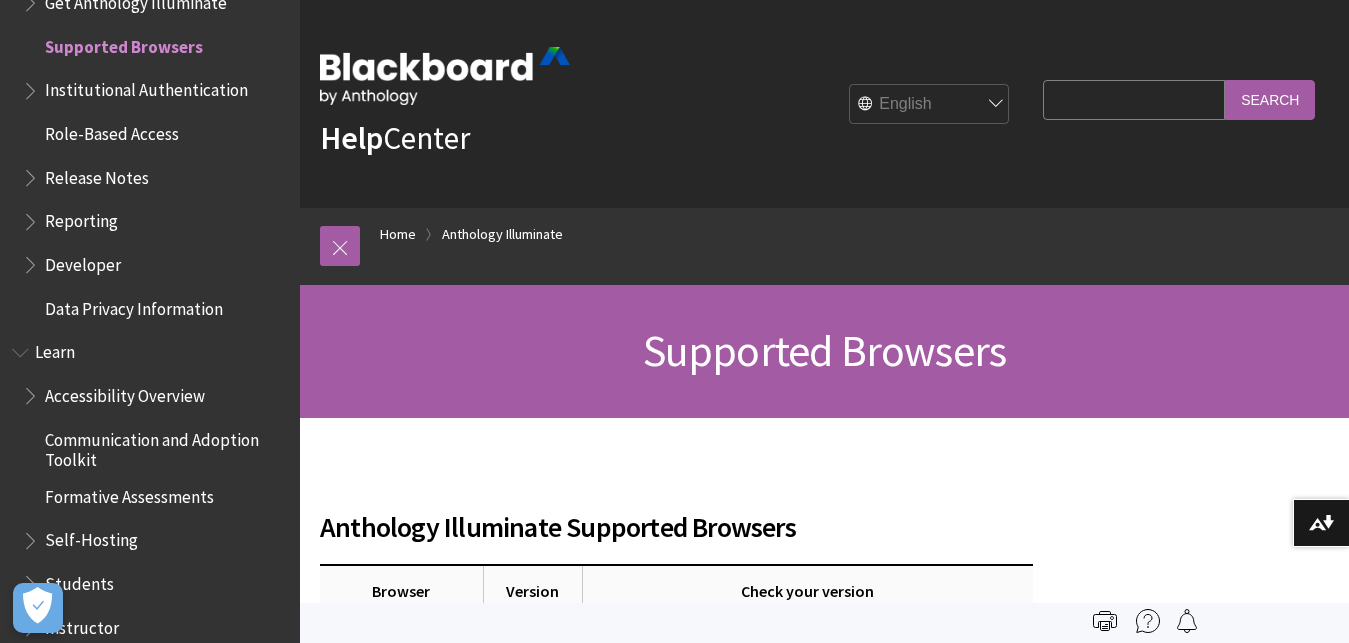 click on "Role-Based Access" at bounding box center (112, 130) 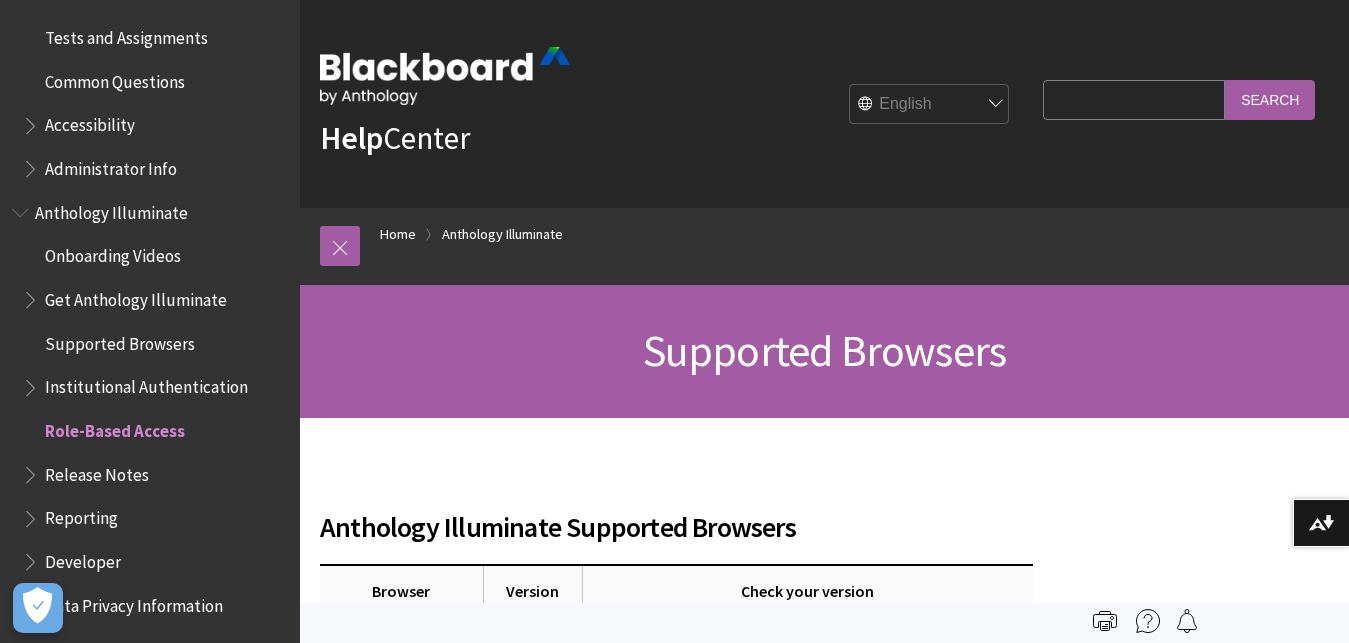 scroll, scrollTop: 837, scrollLeft: 0, axis: vertical 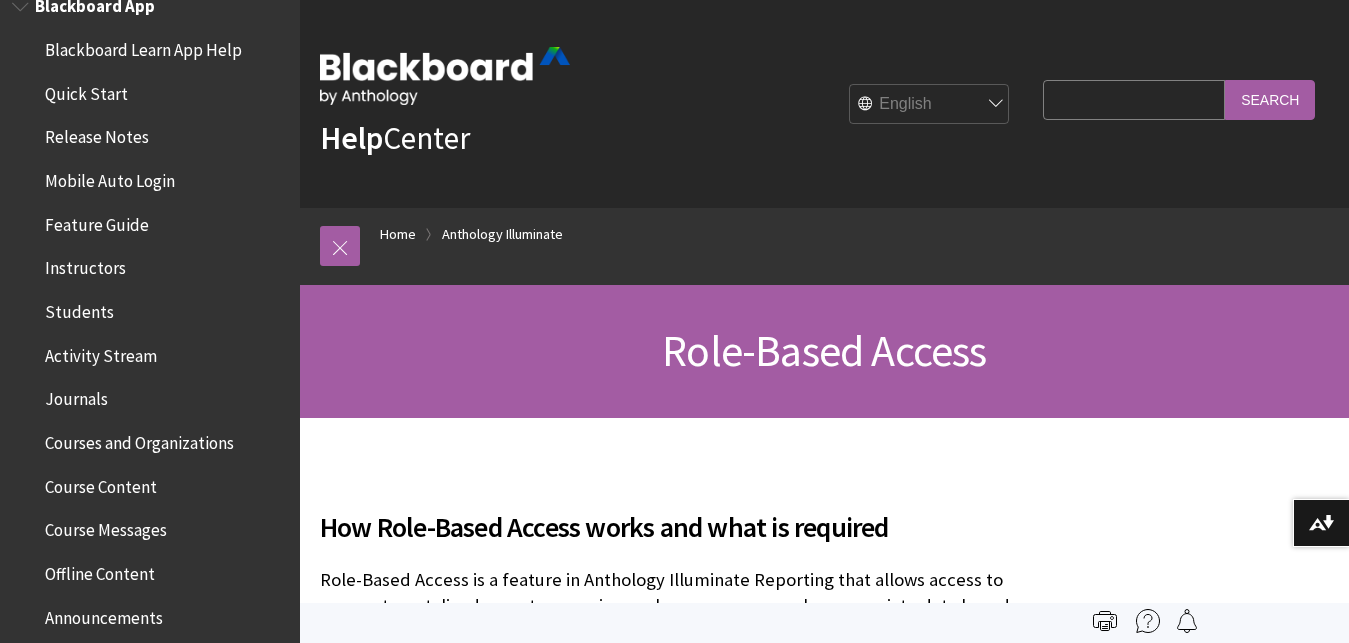 click on "Course Messages" at bounding box center [106, 527] 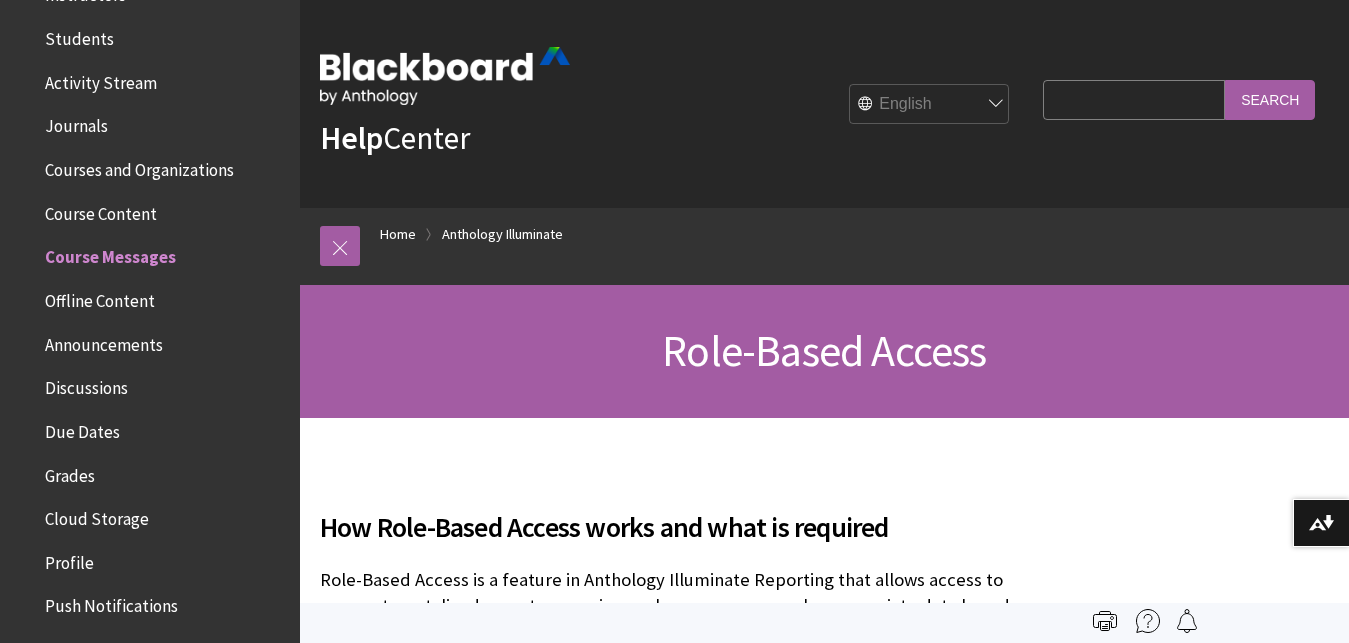 scroll, scrollTop: 483, scrollLeft: 0, axis: vertical 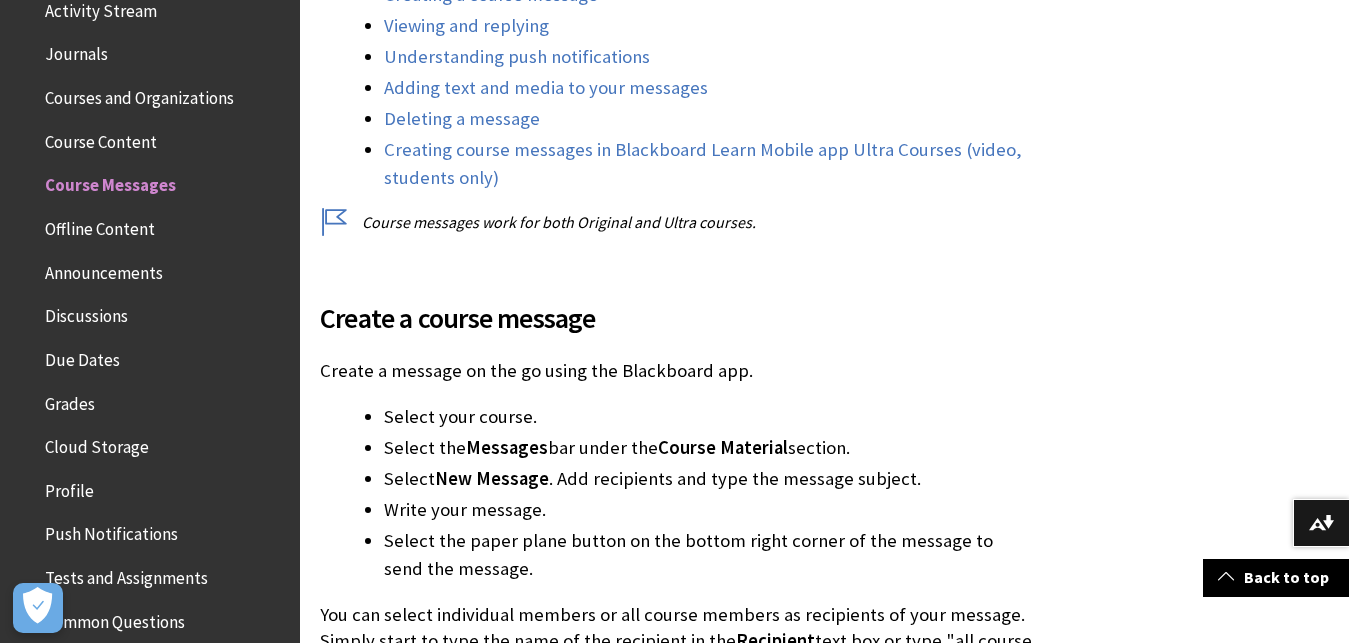 click on "Offline Content" at bounding box center [100, 225] 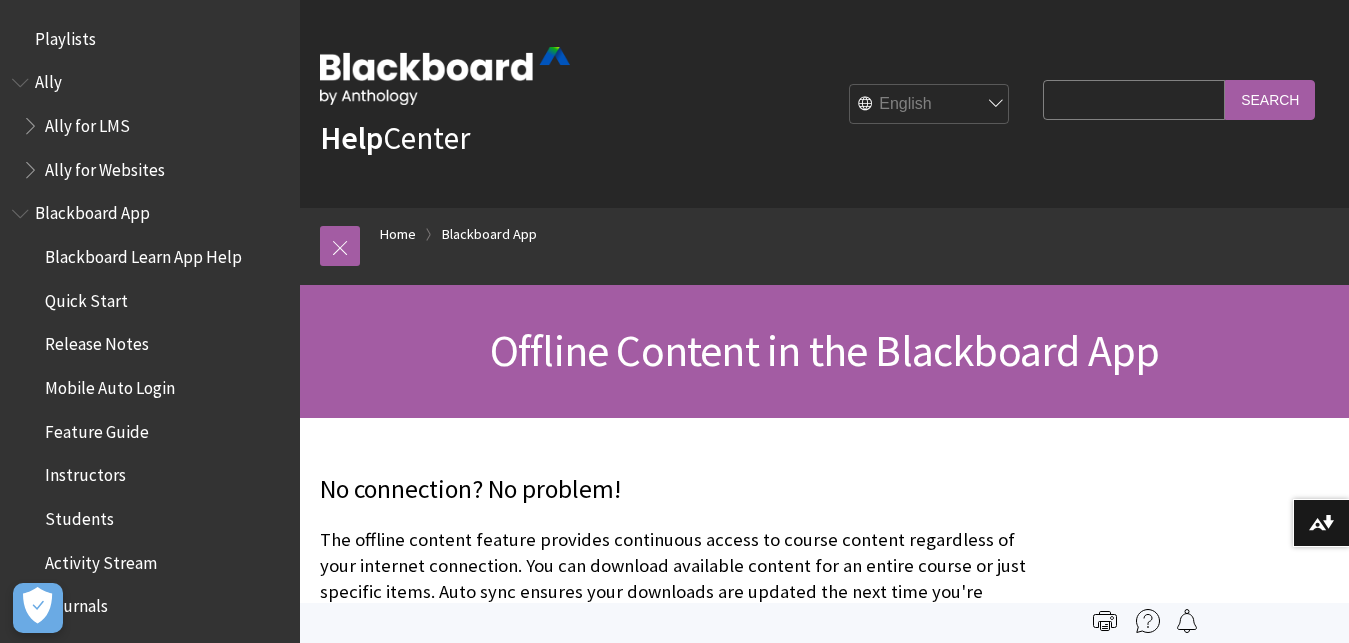scroll, scrollTop: 0, scrollLeft: 0, axis: both 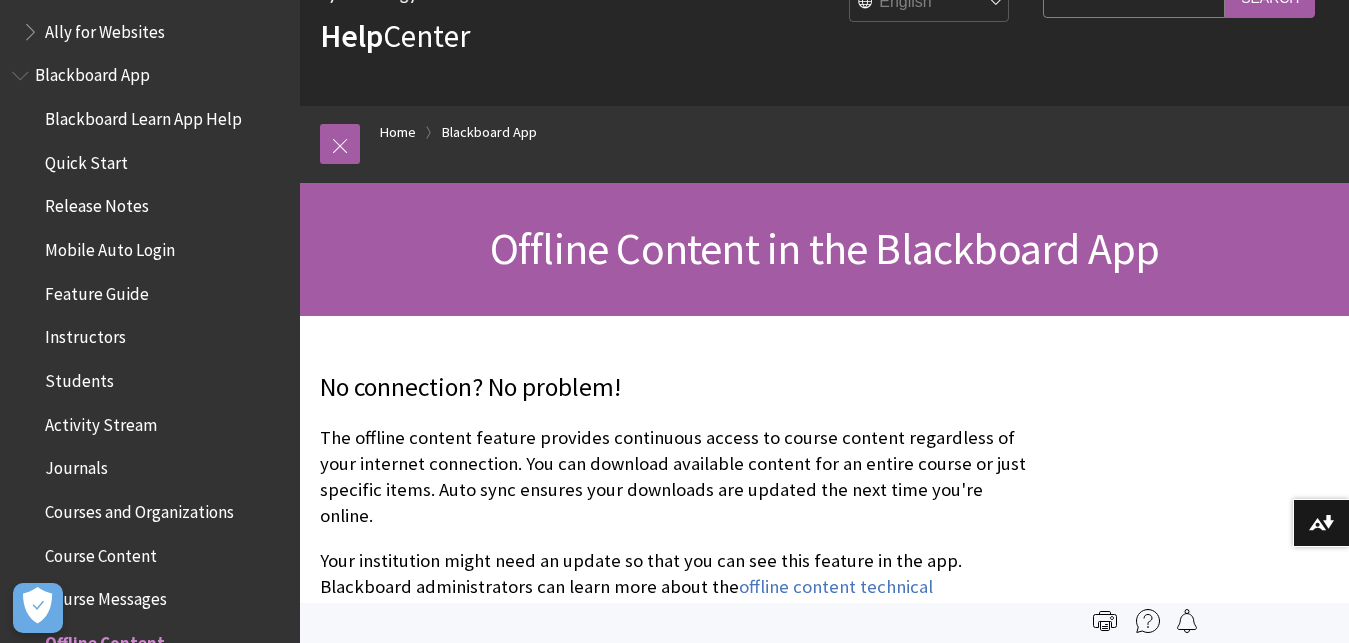 click on "Students" at bounding box center (79, 377) 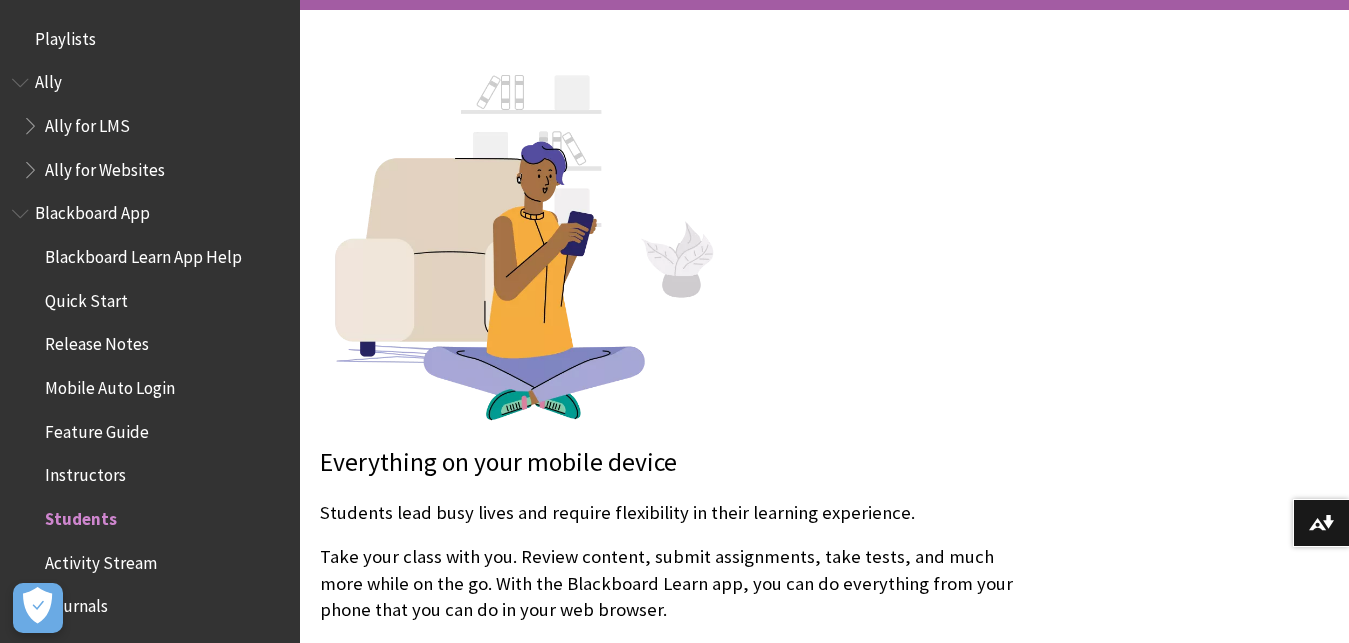 scroll, scrollTop: 408, scrollLeft: 0, axis: vertical 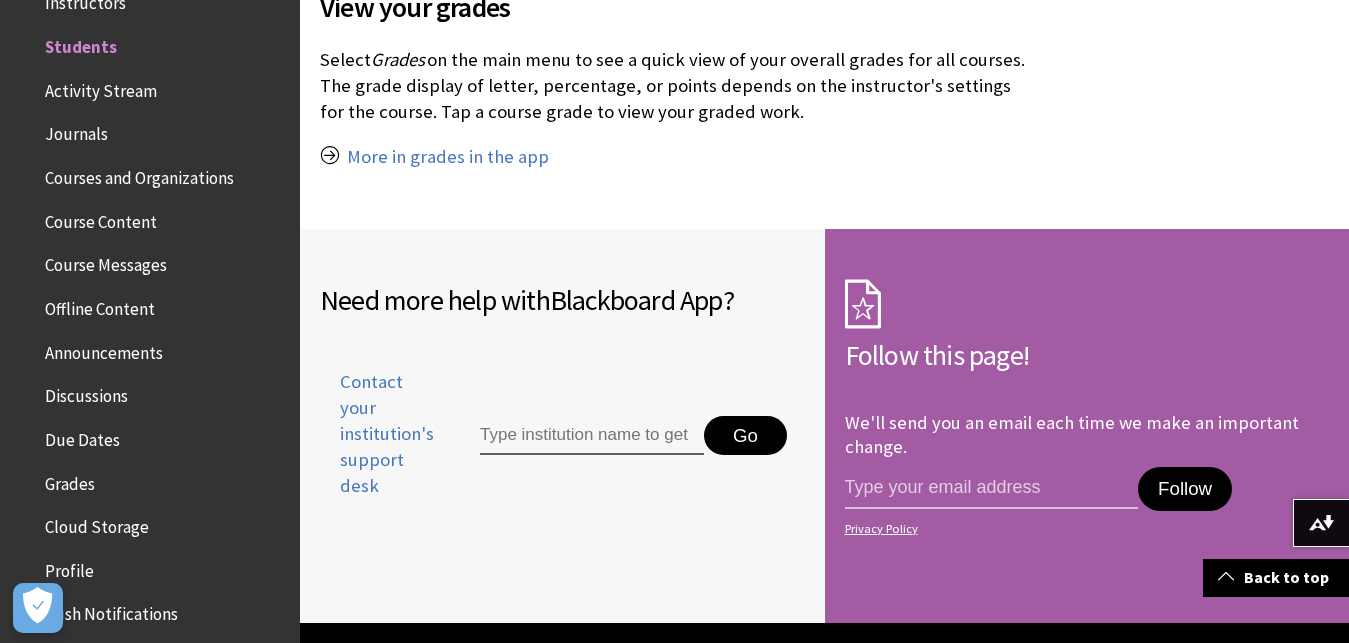 click on "Profile" at bounding box center (69, 567) 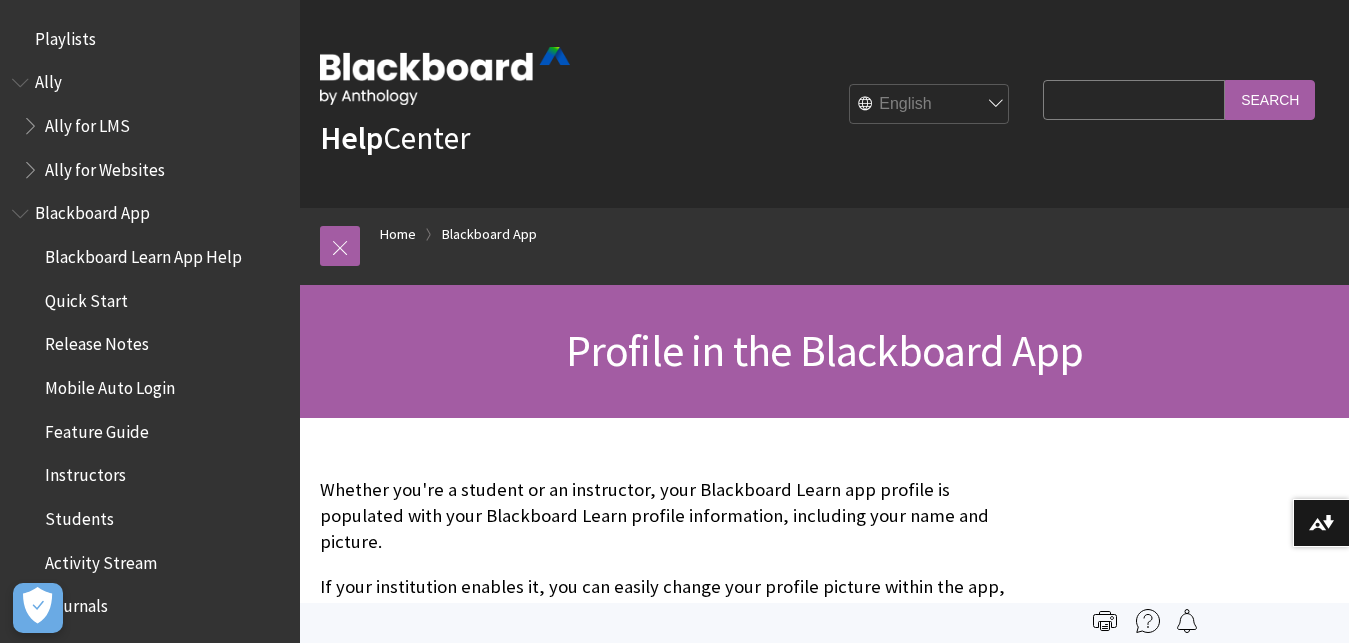 scroll, scrollTop: 0, scrollLeft: 0, axis: both 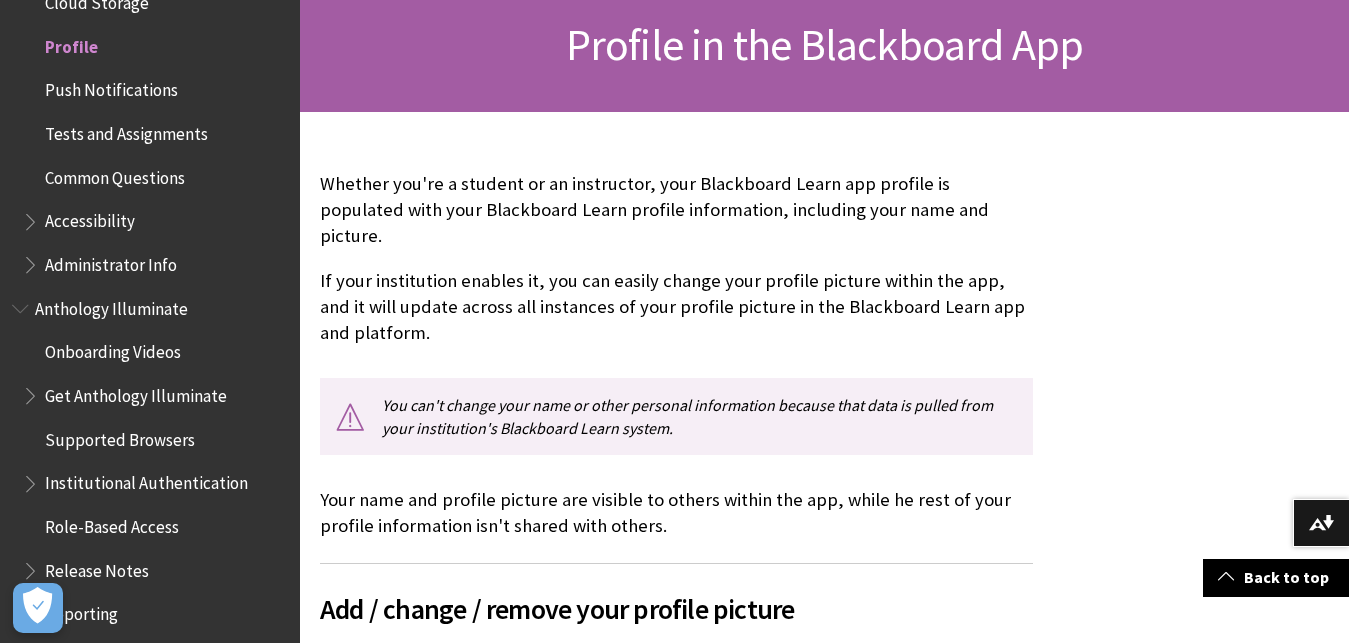 click on "Accessibility" at bounding box center (90, 218) 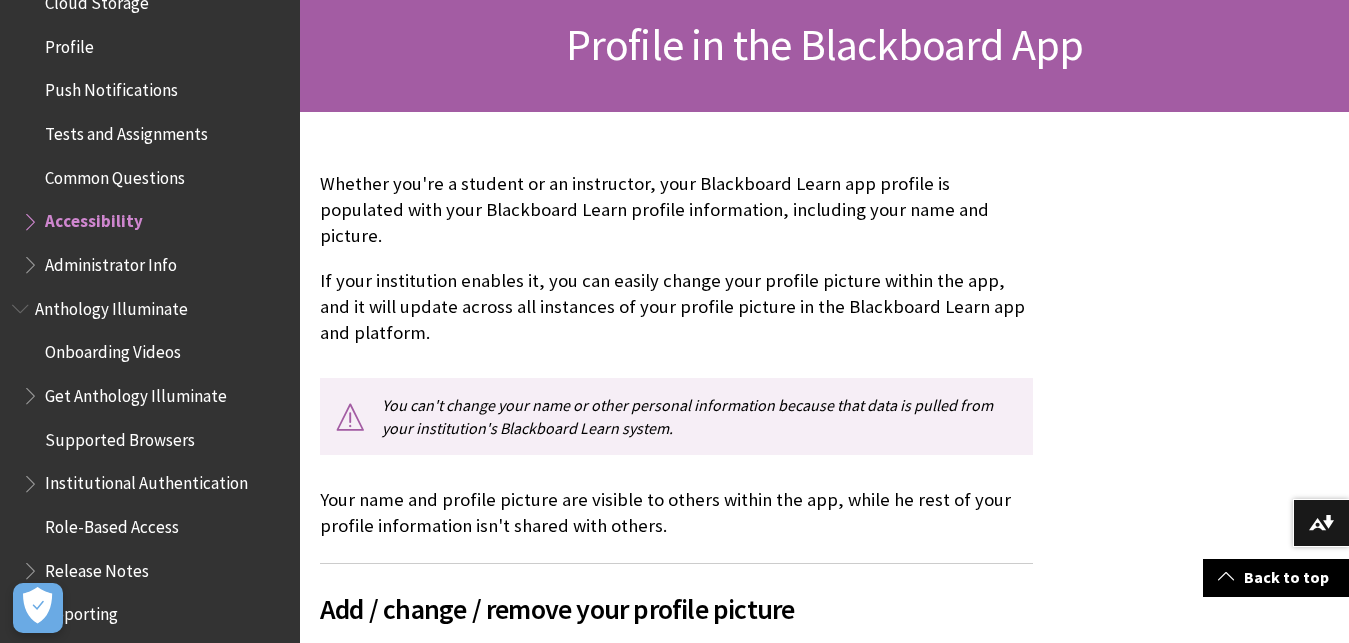 scroll, scrollTop: 362, scrollLeft: 0, axis: vertical 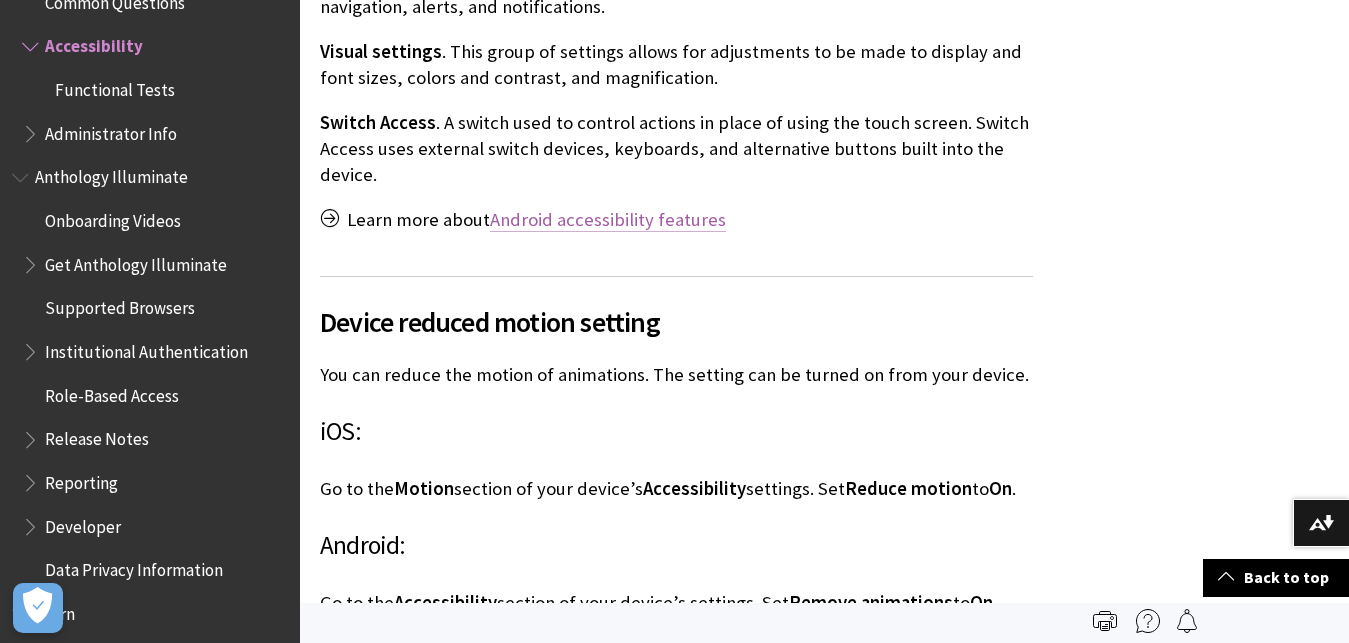 click on "Android accessibility features" at bounding box center [608, 220] 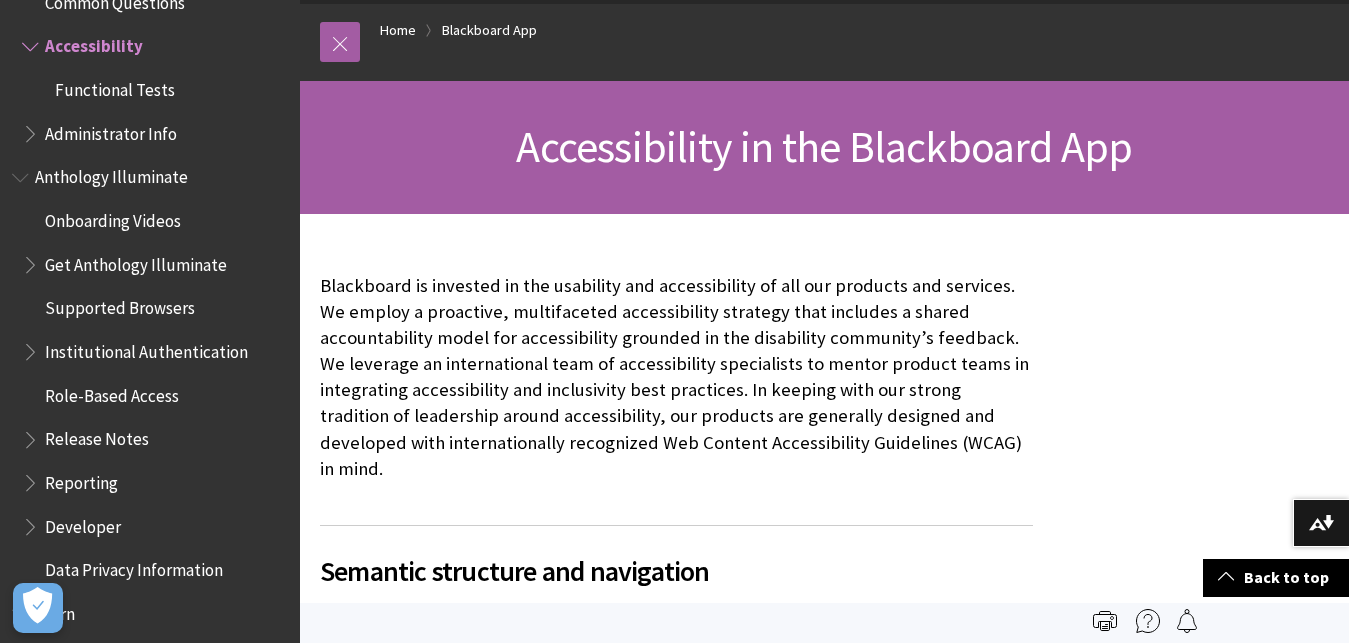 scroll, scrollTop: 0, scrollLeft: 0, axis: both 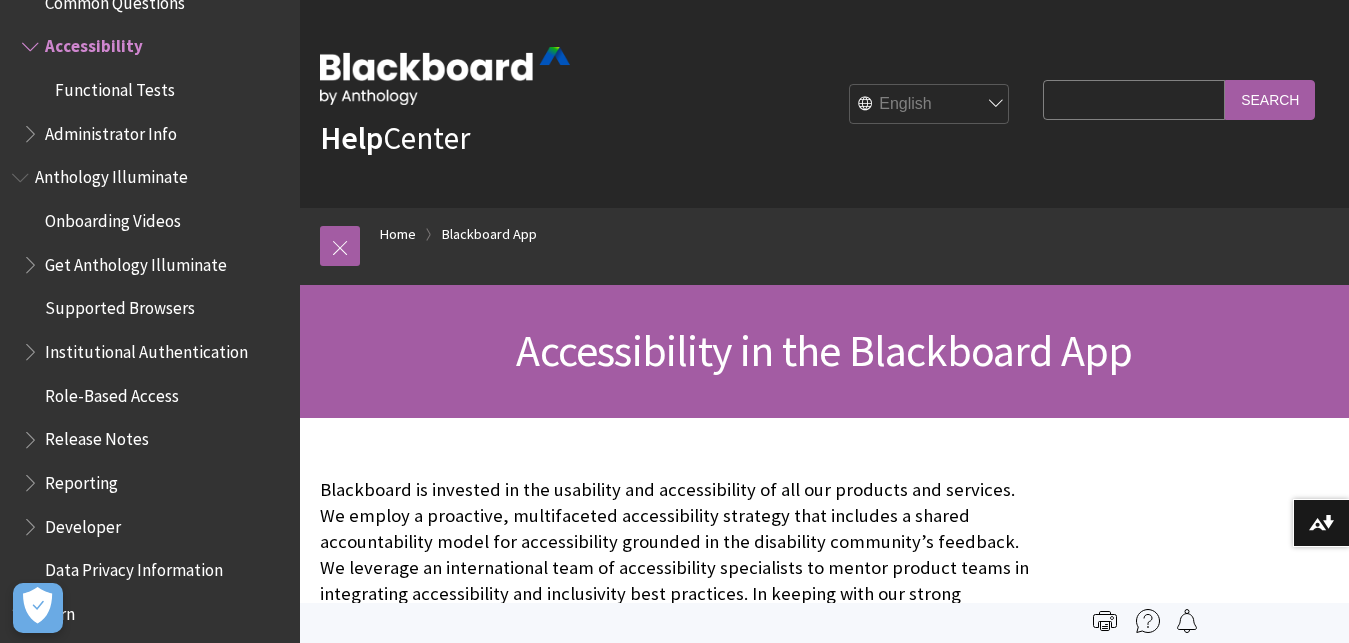 click on "Search Query" at bounding box center [1134, 99] 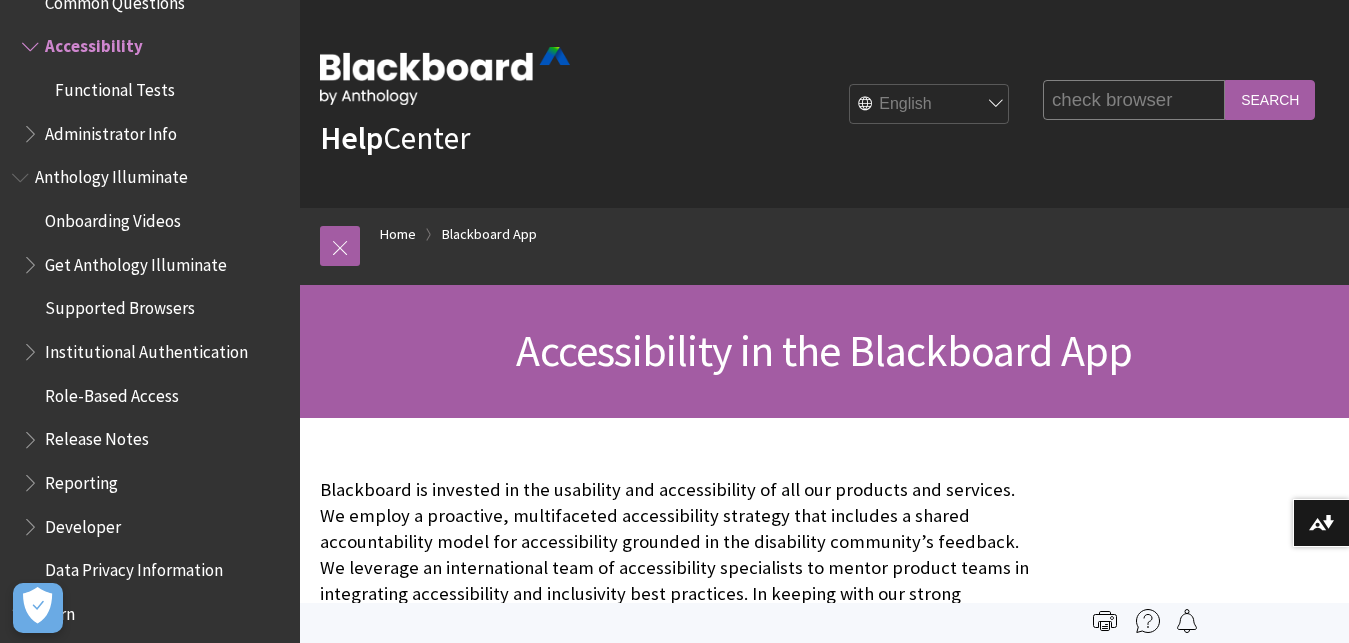 type on "check browser" 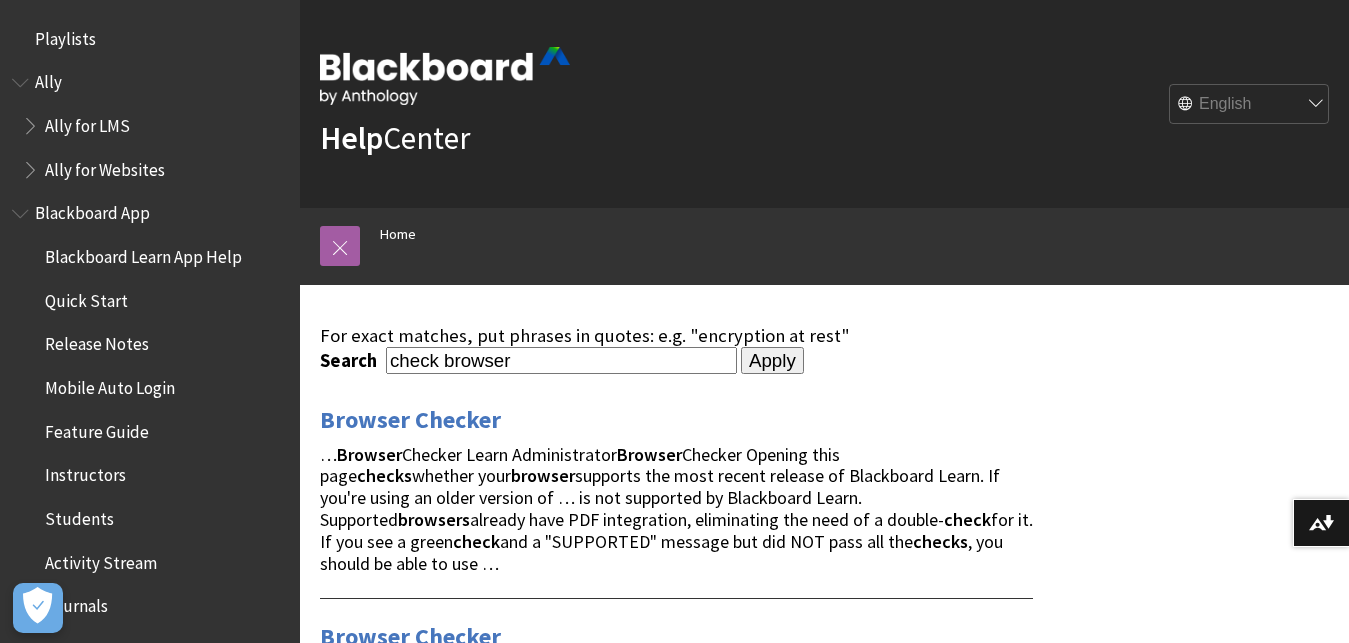 scroll, scrollTop: 0, scrollLeft: 0, axis: both 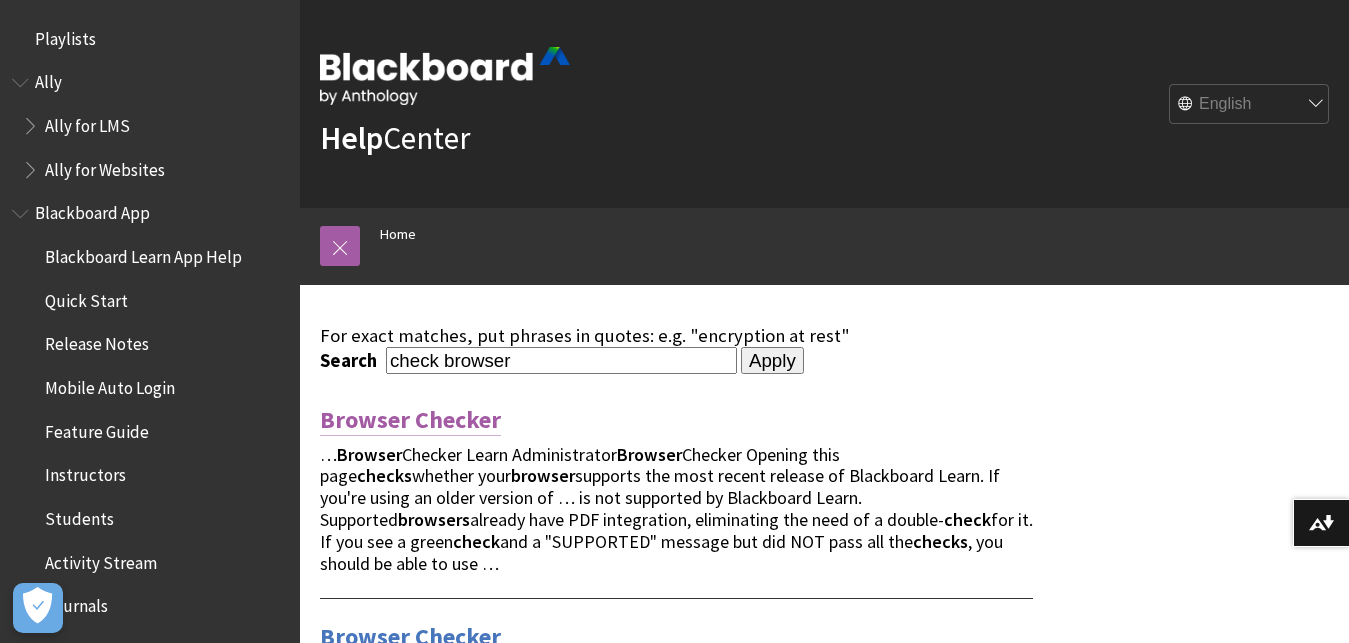 click on "Browser Checker" at bounding box center (410, 420) 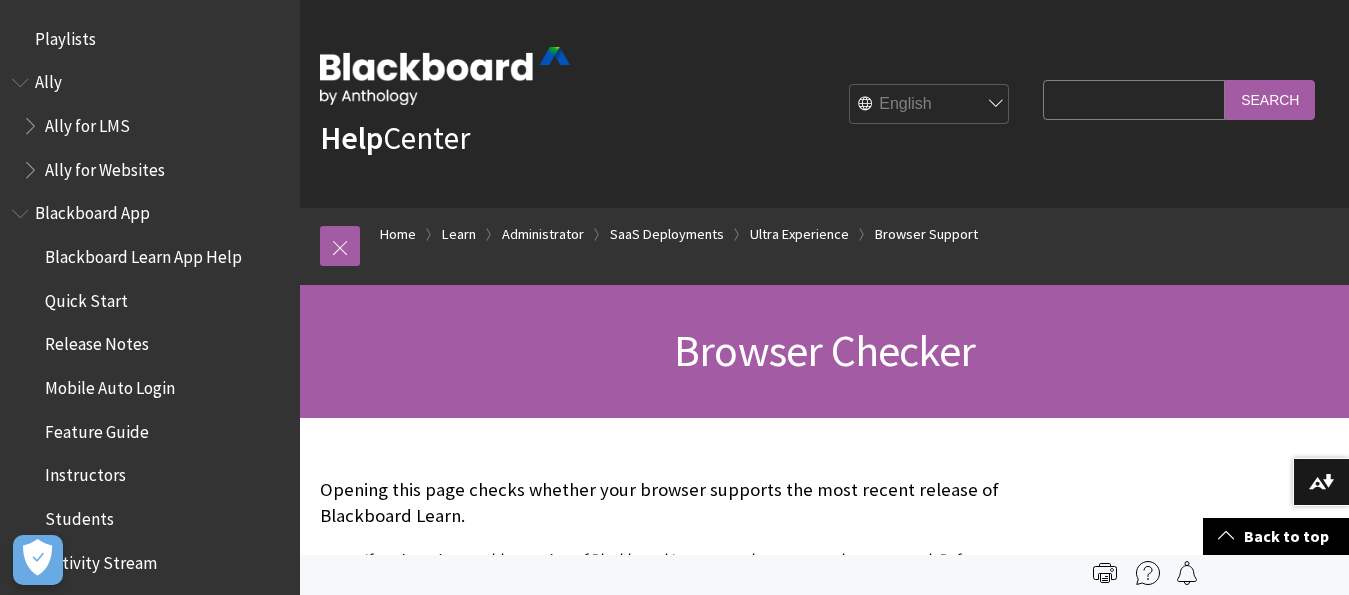 scroll, scrollTop: 306, scrollLeft: 0, axis: vertical 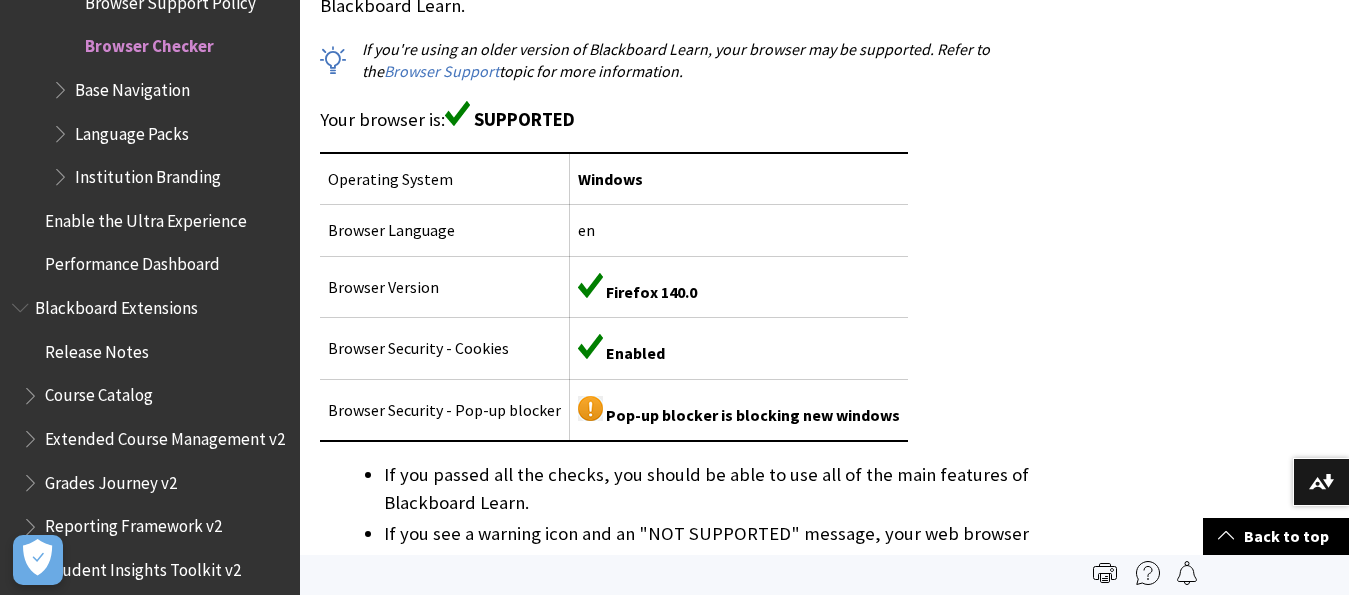 click on "If you're using an older version of Blackboard Learn, your browser may be supported. Refer to the  Browser Support  topic for more information." at bounding box center (676, 60) 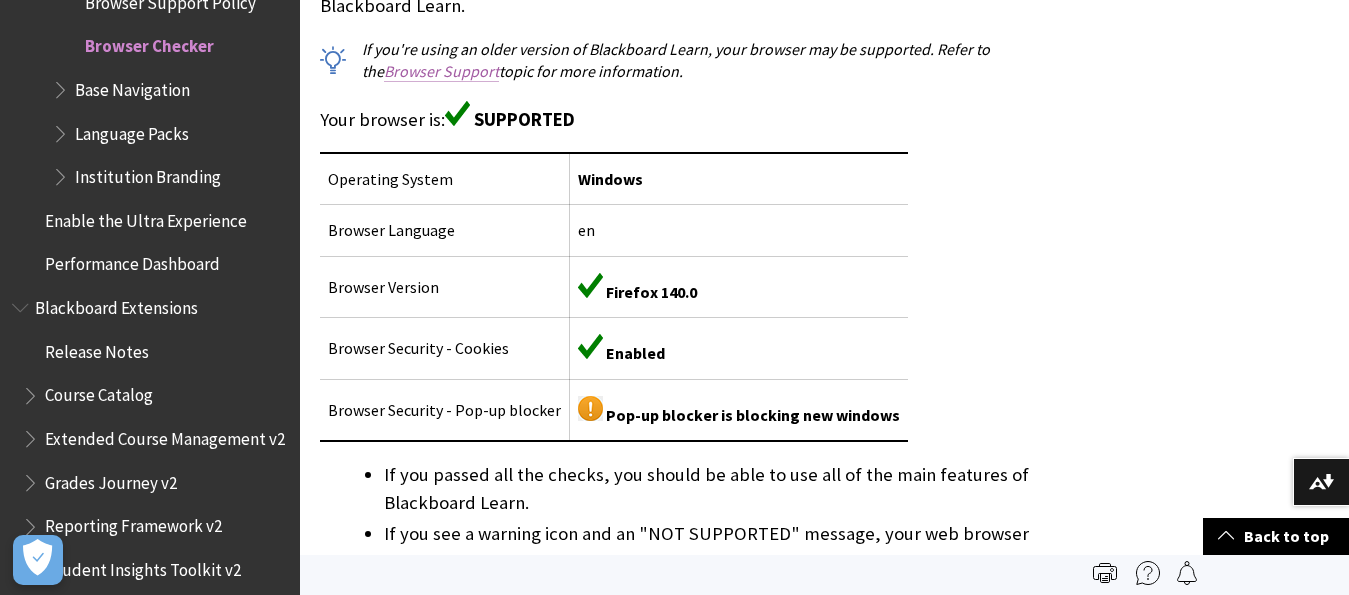 click on "Browser Support" at bounding box center (441, 71) 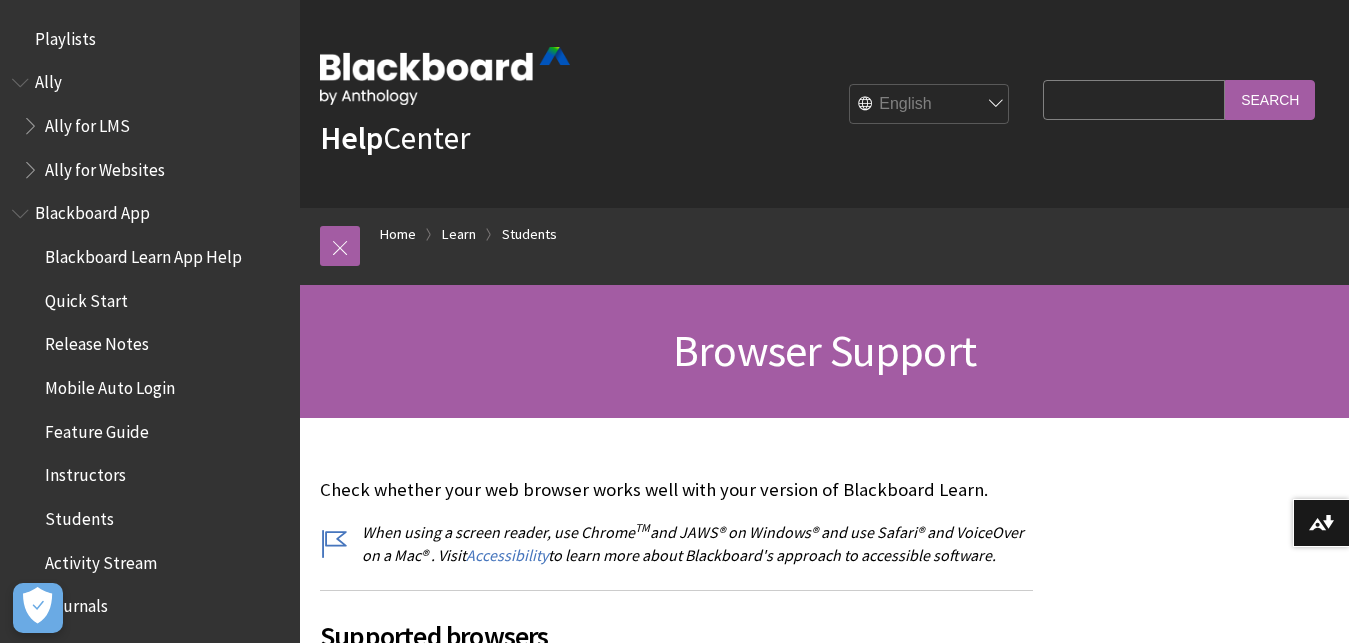 scroll, scrollTop: 204, scrollLeft: 0, axis: vertical 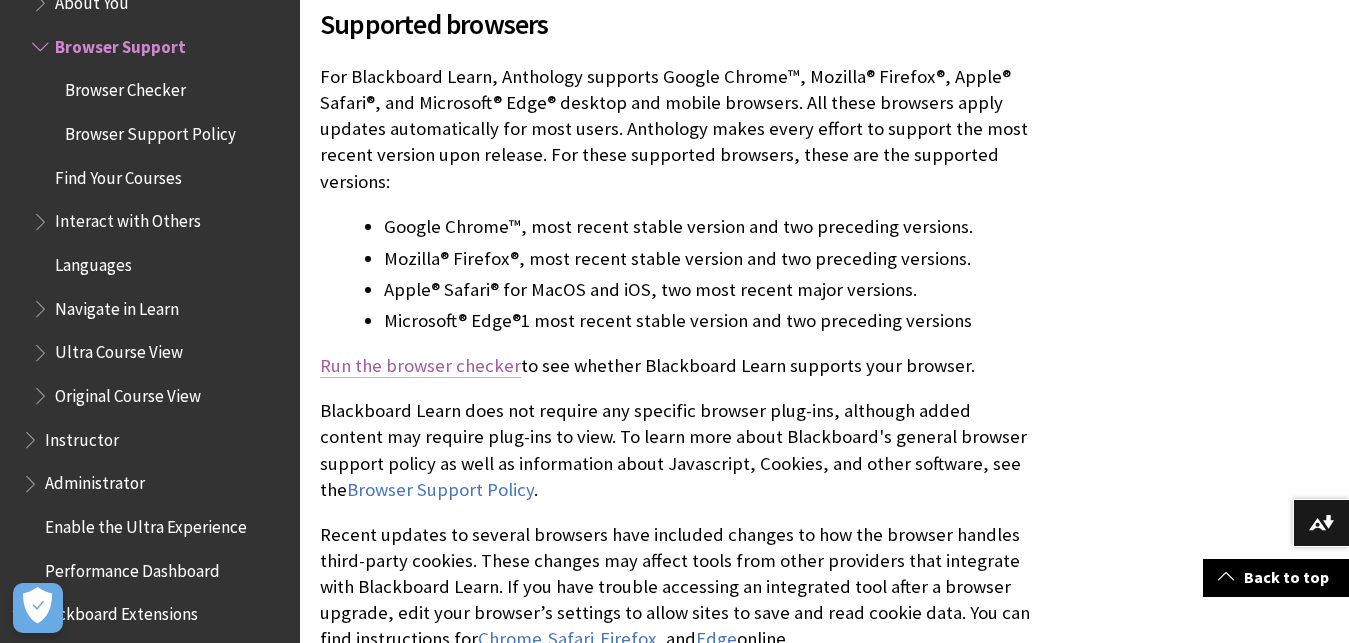 click on "Run the browser checker" at bounding box center [420, 366] 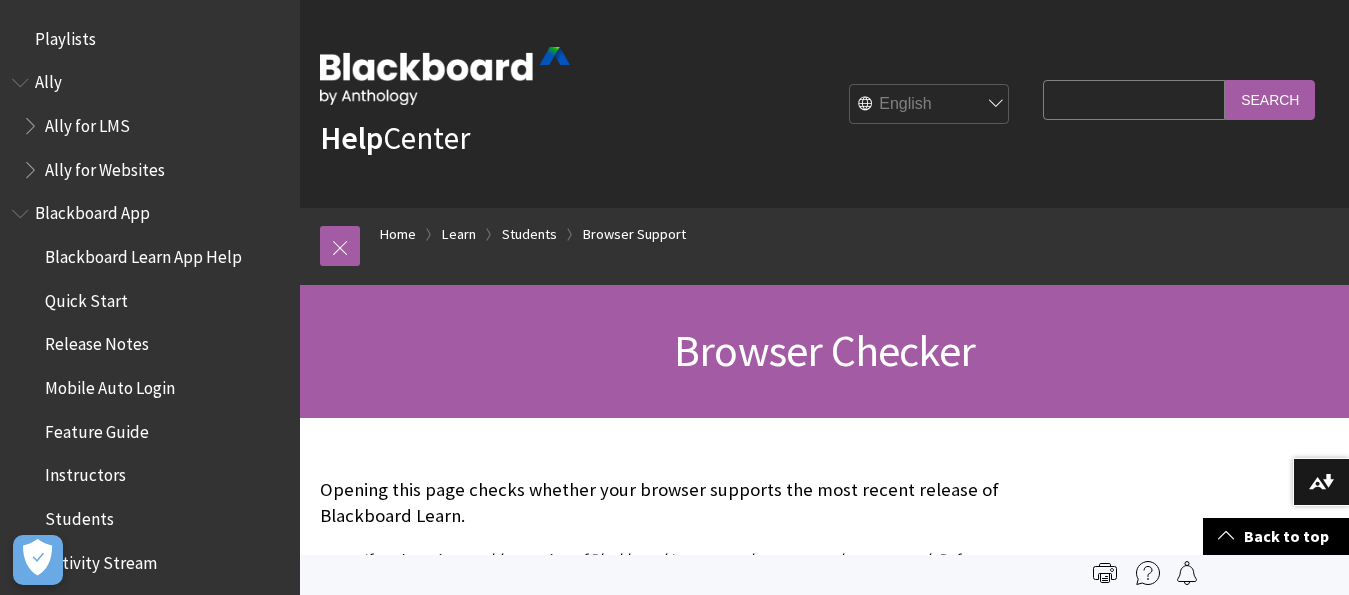 scroll, scrollTop: 411, scrollLeft: 0, axis: vertical 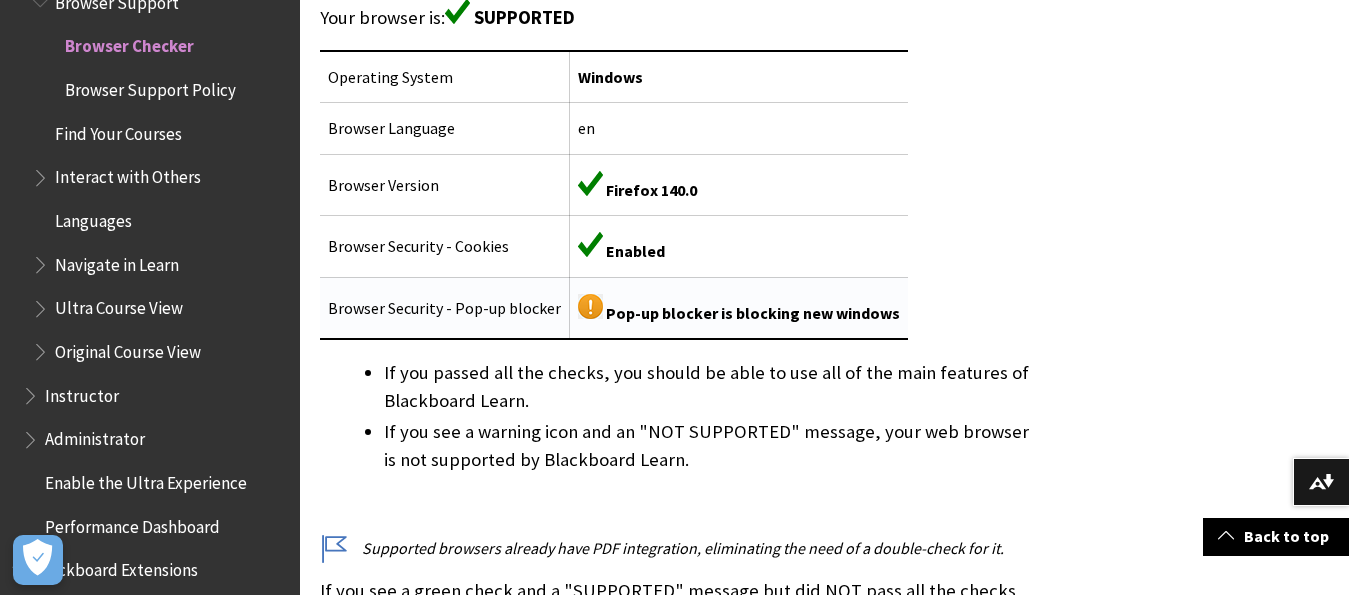 click at bounding box center (590, 306) 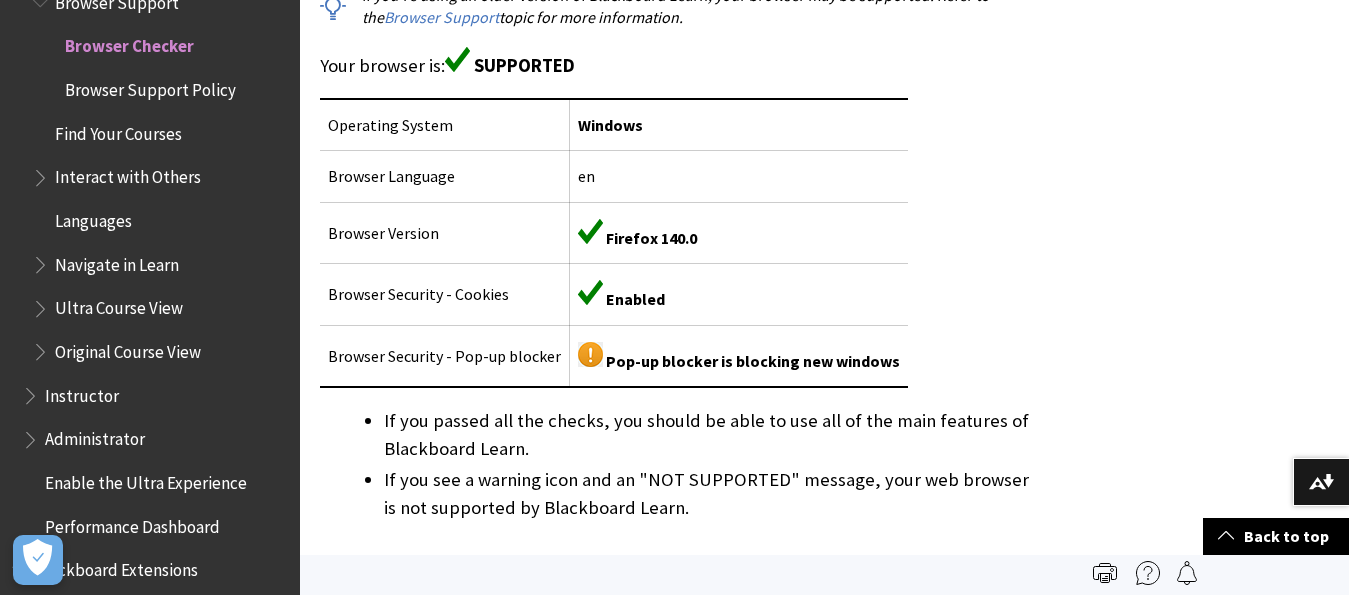 scroll, scrollTop: 156, scrollLeft: 0, axis: vertical 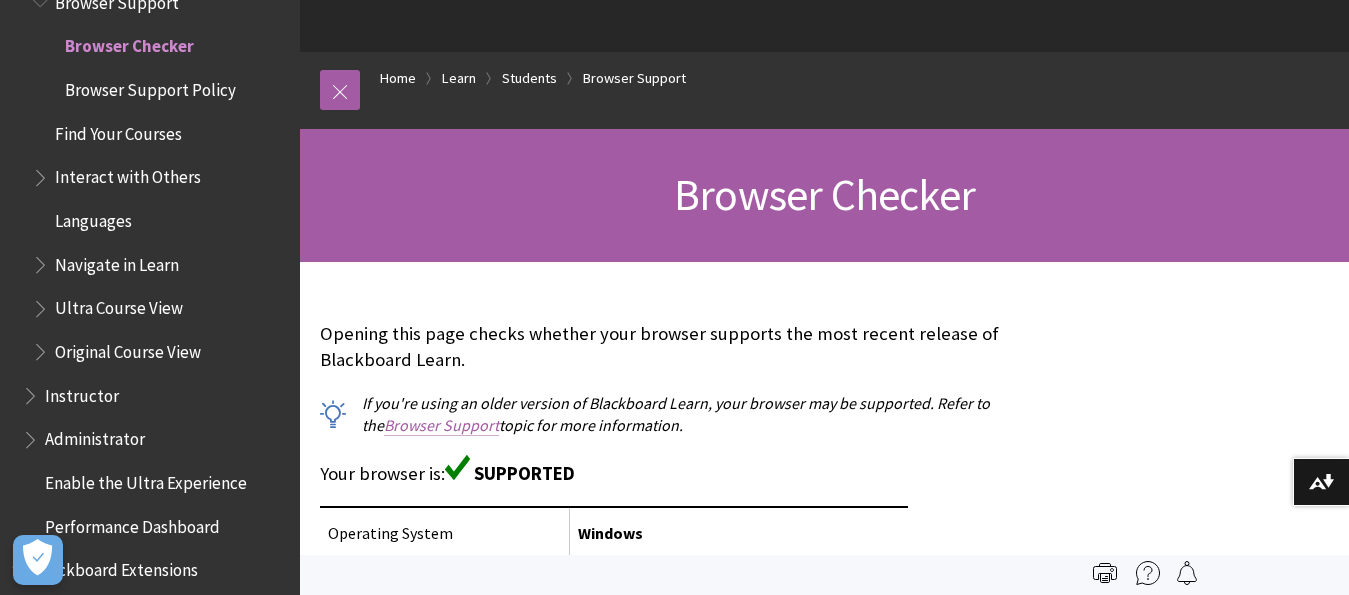 click on "Browser Support" at bounding box center (441, 425) 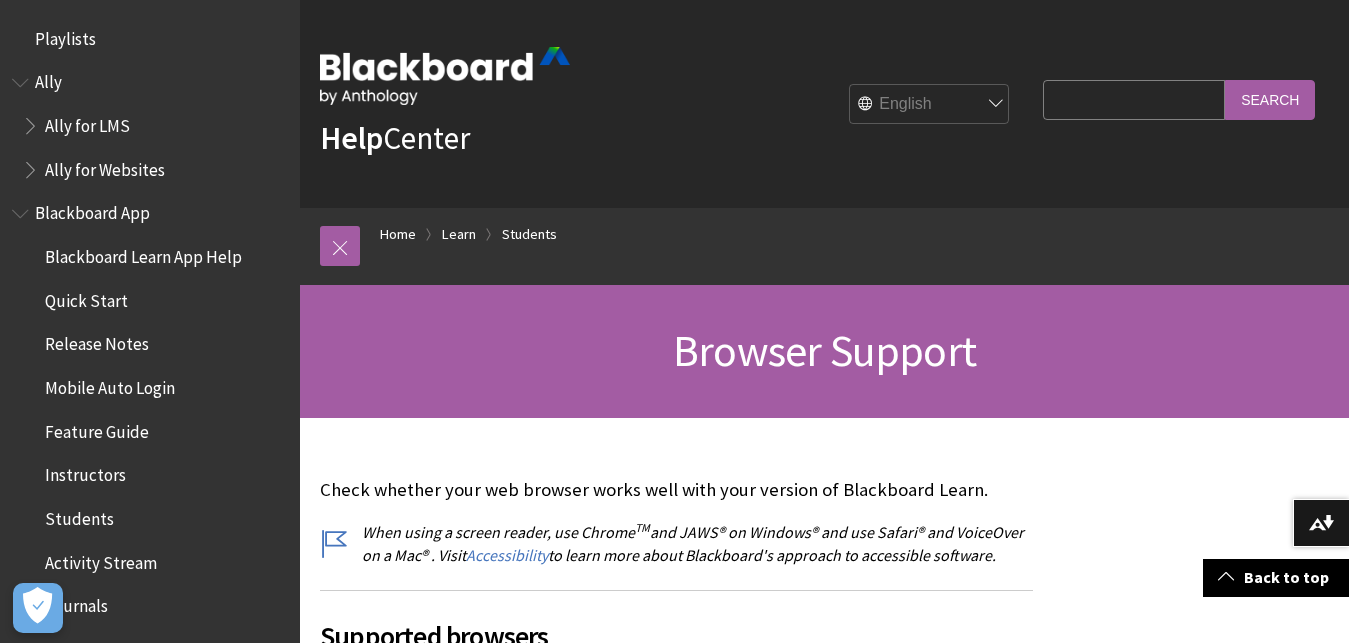 scroll, scrollTop: 408, scrollLeft: 0, axis: vertical 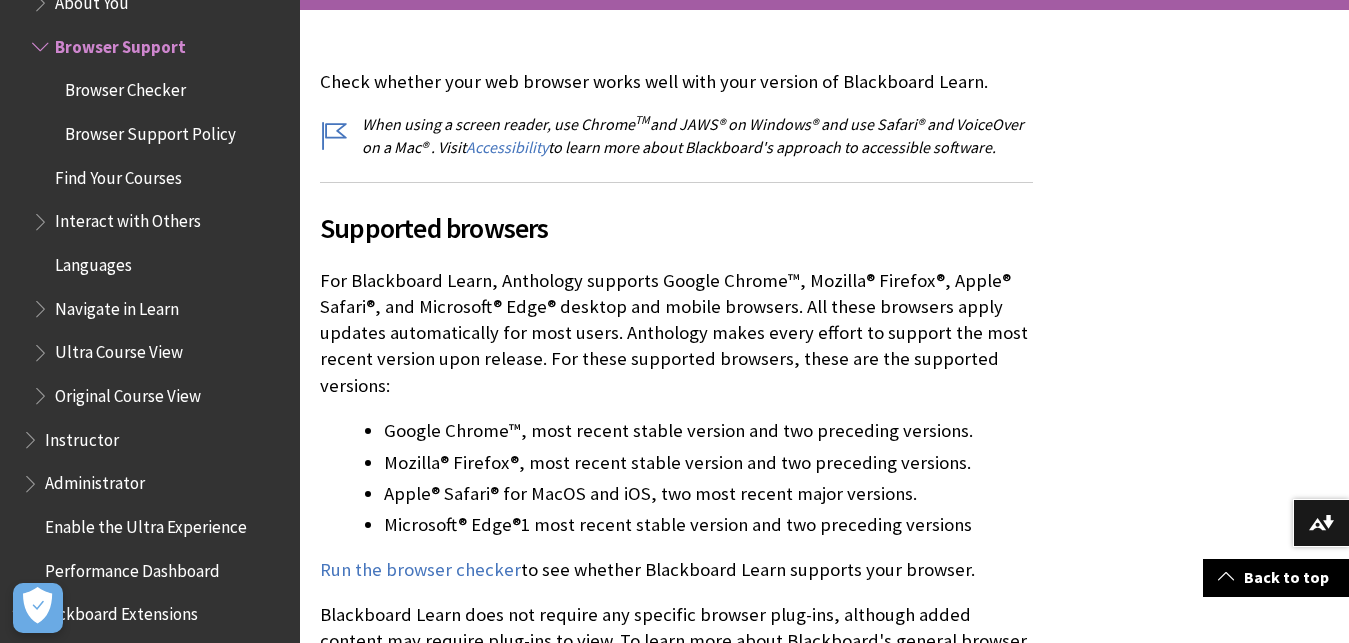 click on "When using a screen reader, use Chrome TM and JAWS® on Windows® and use Safari® and VoiceOver on a Mac® . Visit  Accessibility  to learn more about Blackboard's approach to accessible software." at bounding box center [676, 135] 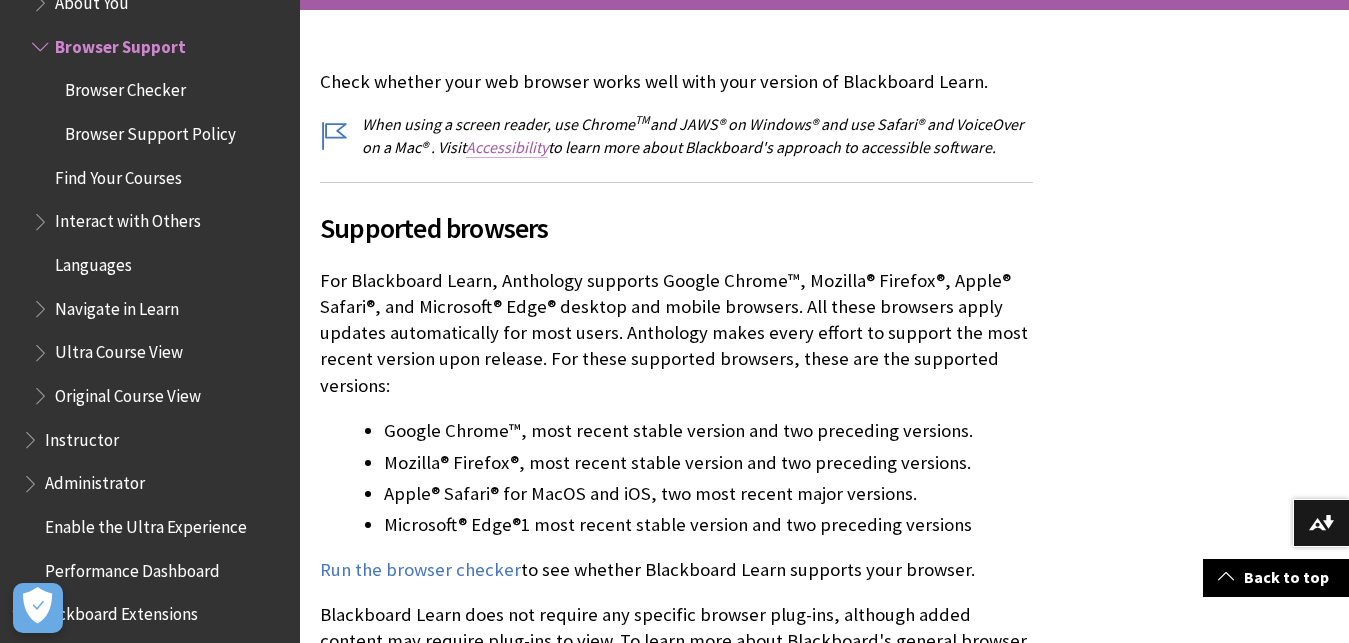 click on "Accessibility" at bounding box center [507, 147] 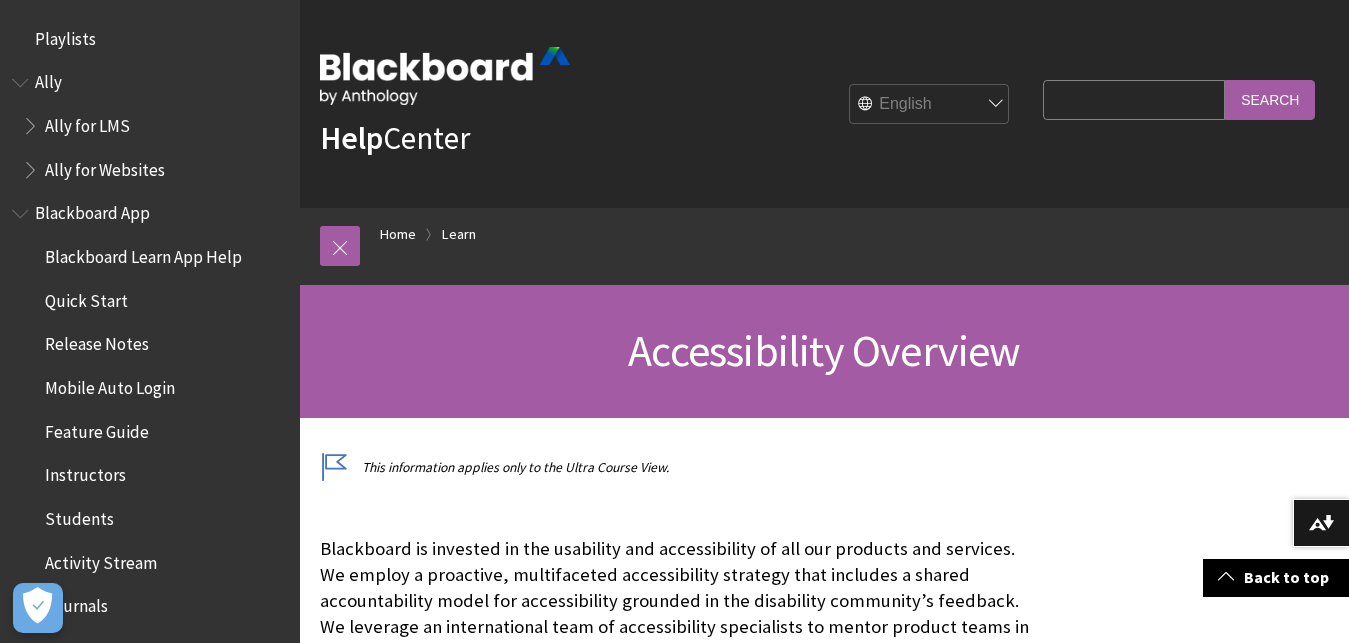 scroll, scrollTop: 510, scrollLeft: 0, axis: vertical 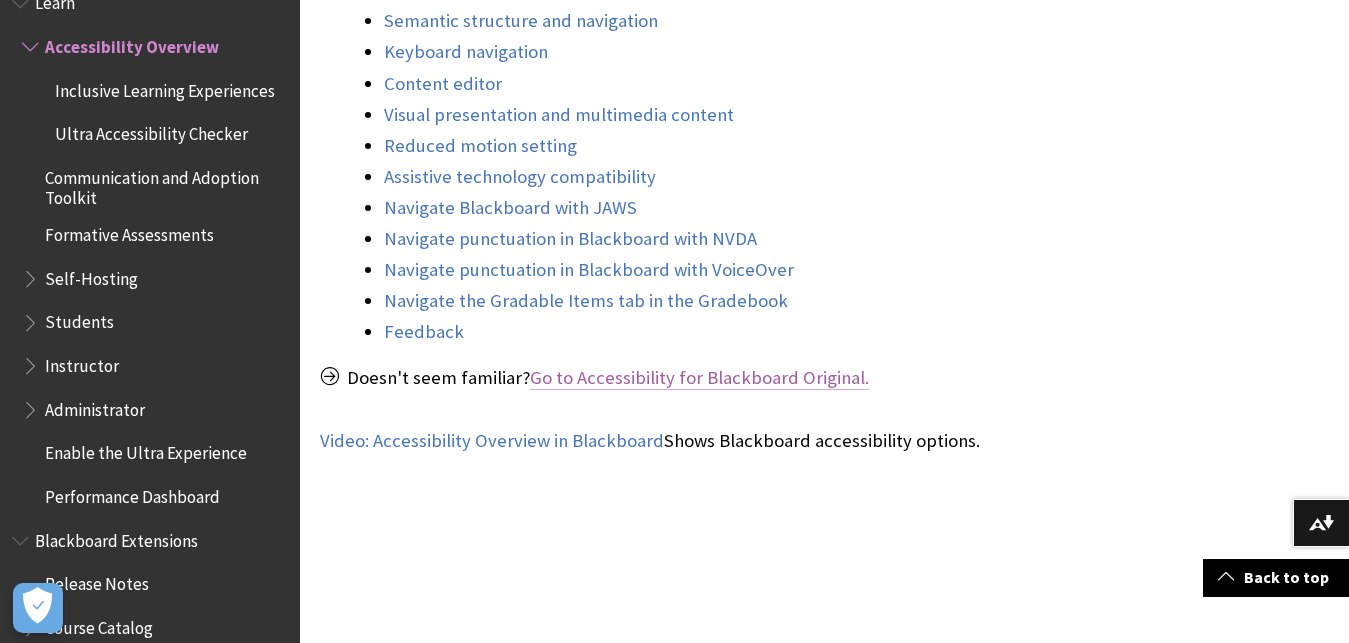 click on "Go to Accessibility for Blackboard Original." at bounding box center (699, 378) 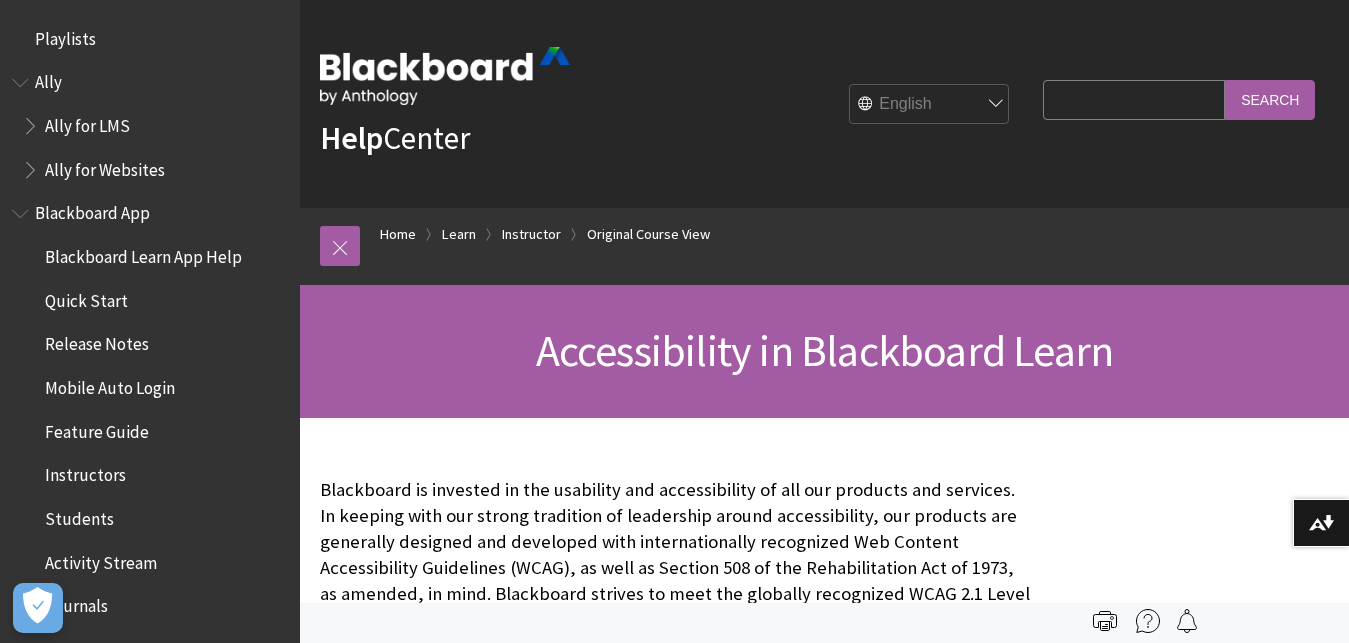 scroll, scrollTop: 69, scrollLeft: 0, axis: vertical 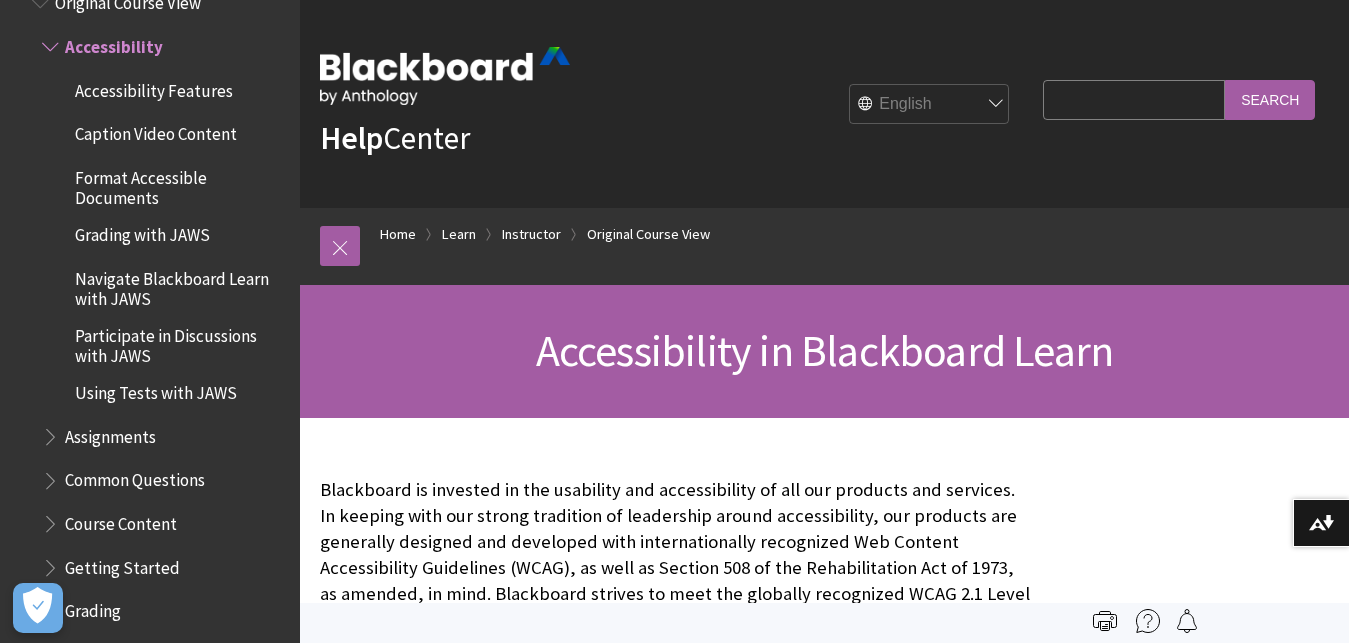 click on "Format Accessible Documents" at bounding box center [180, 184] 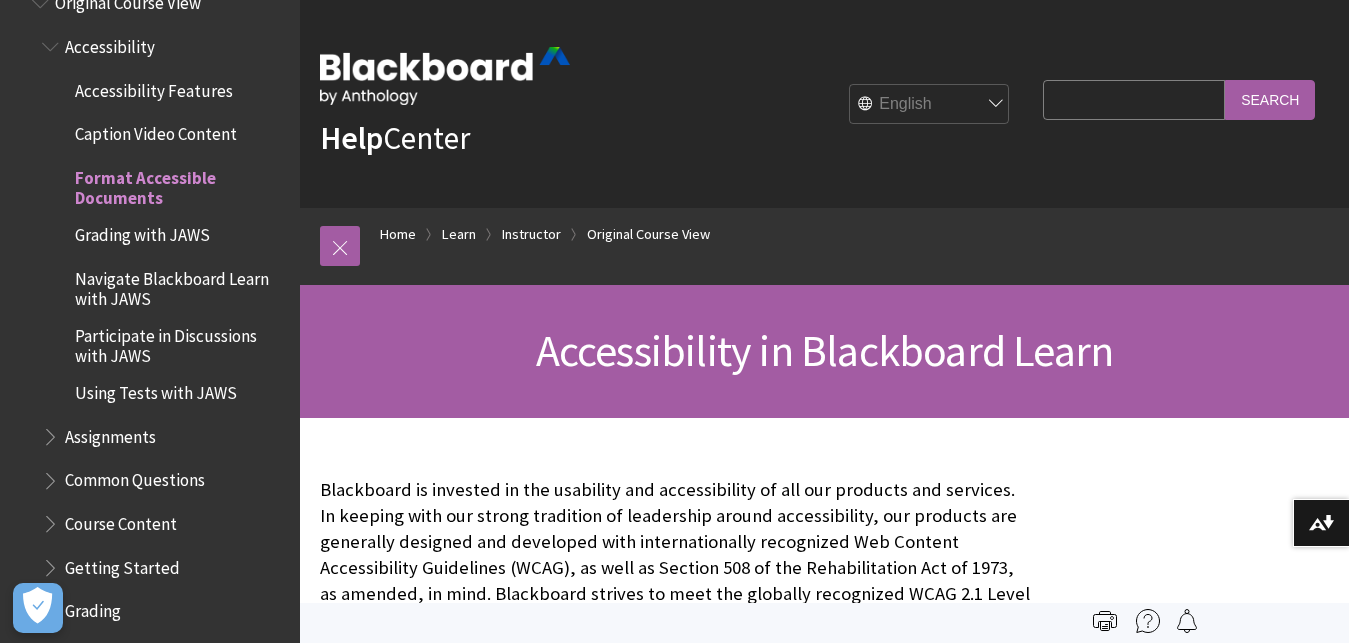 click on "Format Accessible Documents" at bounding box center (180, 184) 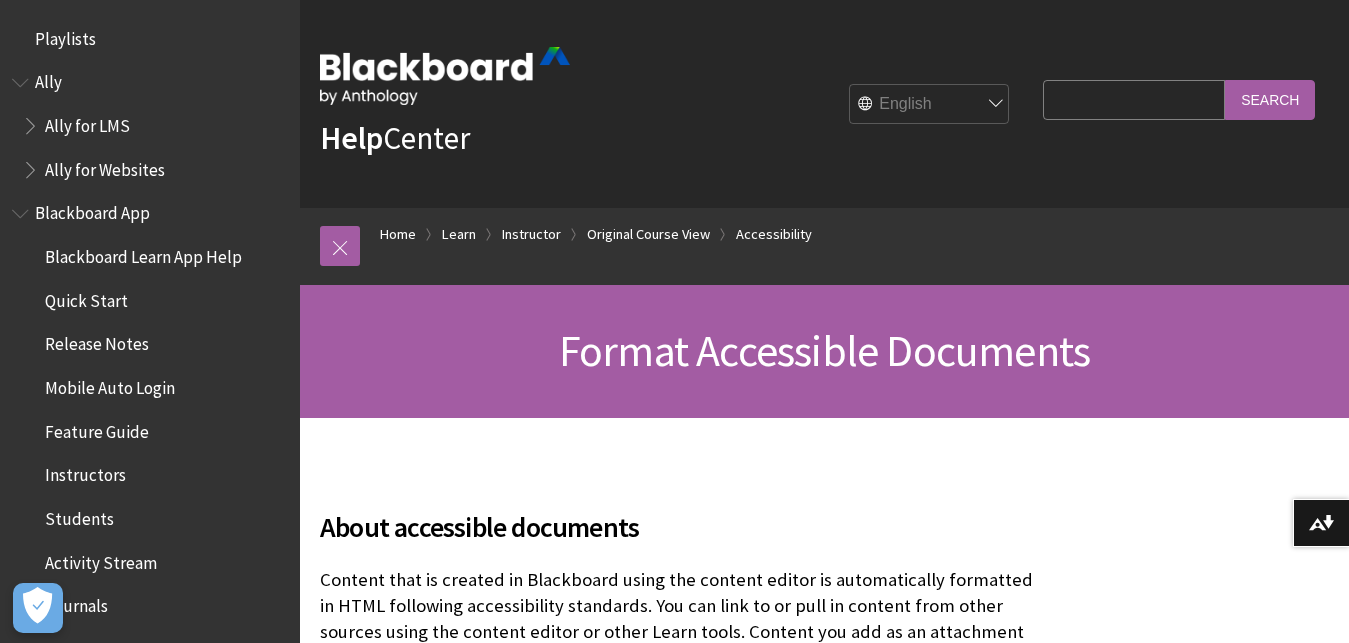 scroll, scrollTop: 408, scrollLeft: 0, axis: vertical 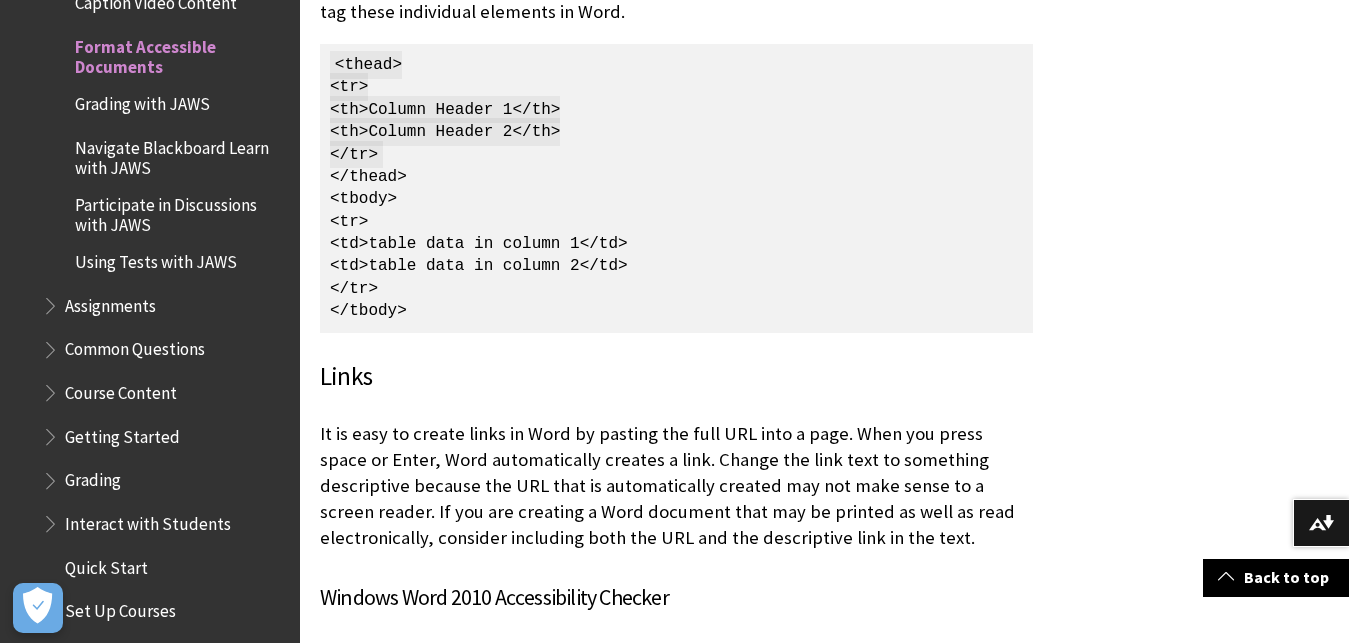 click on "Navigate Blackboard Learn with JAWS" at bounding box center [180, 154] 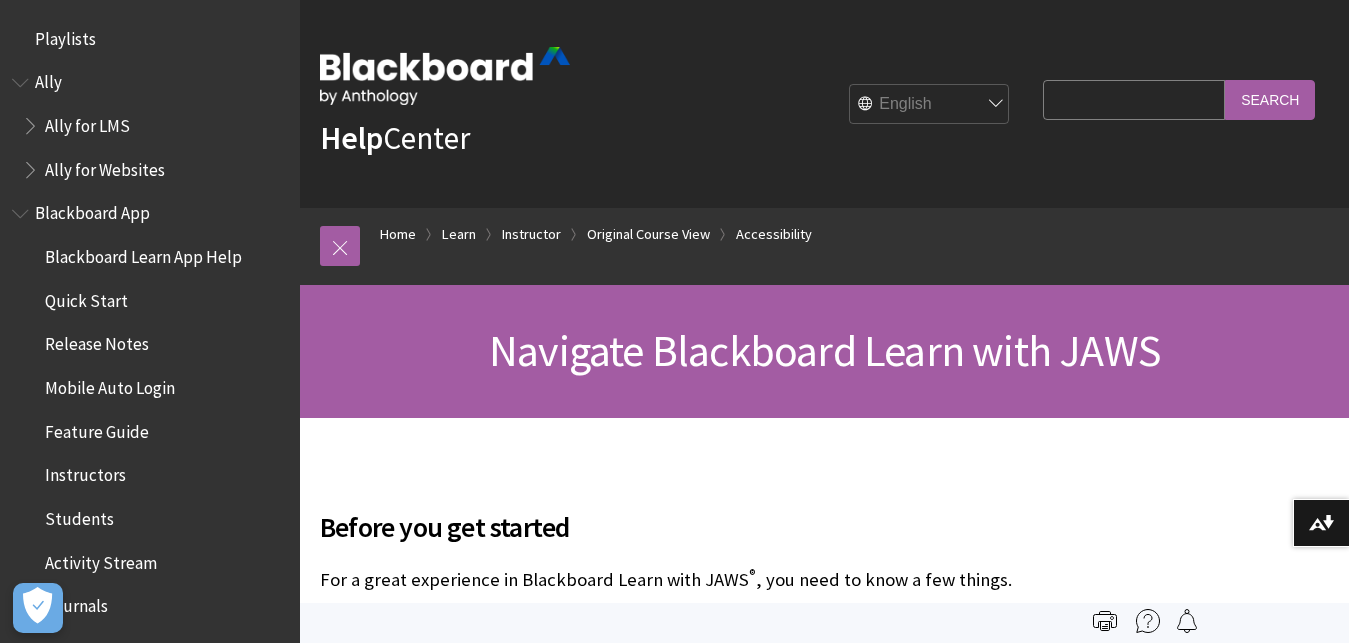 scroll, scrollTop: 0, scrollLeft: 0, axis: both 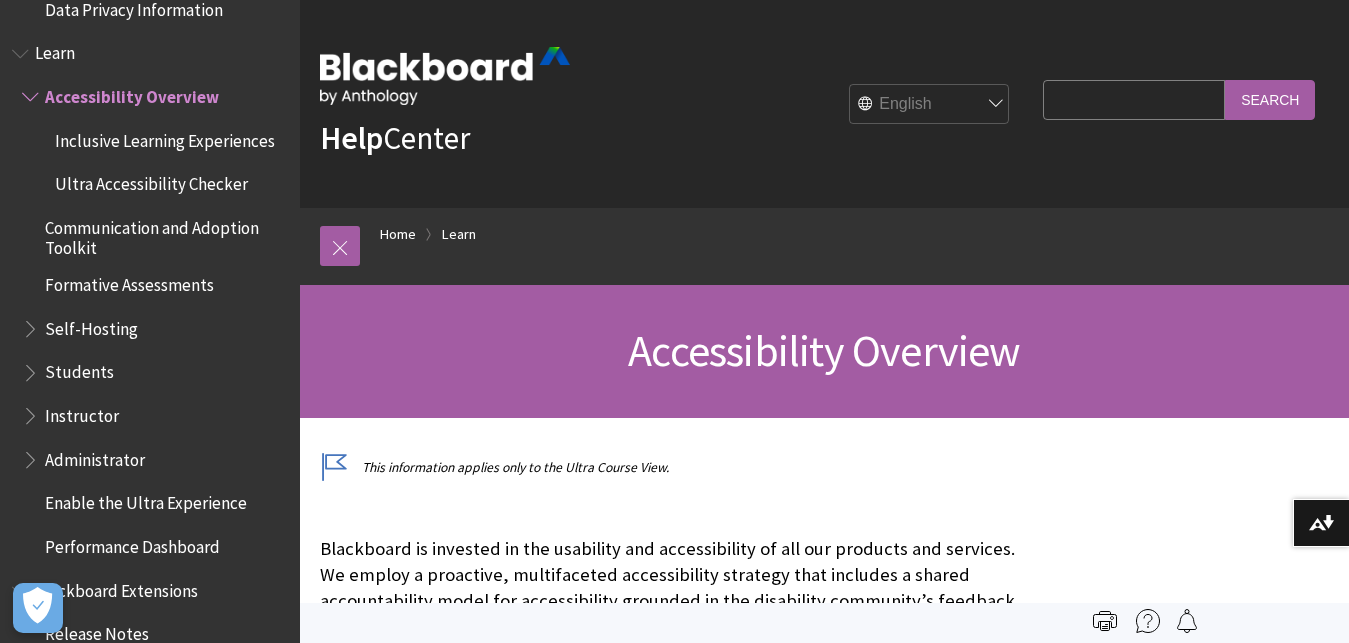 click on "Students" at bounding box center [79, 369] 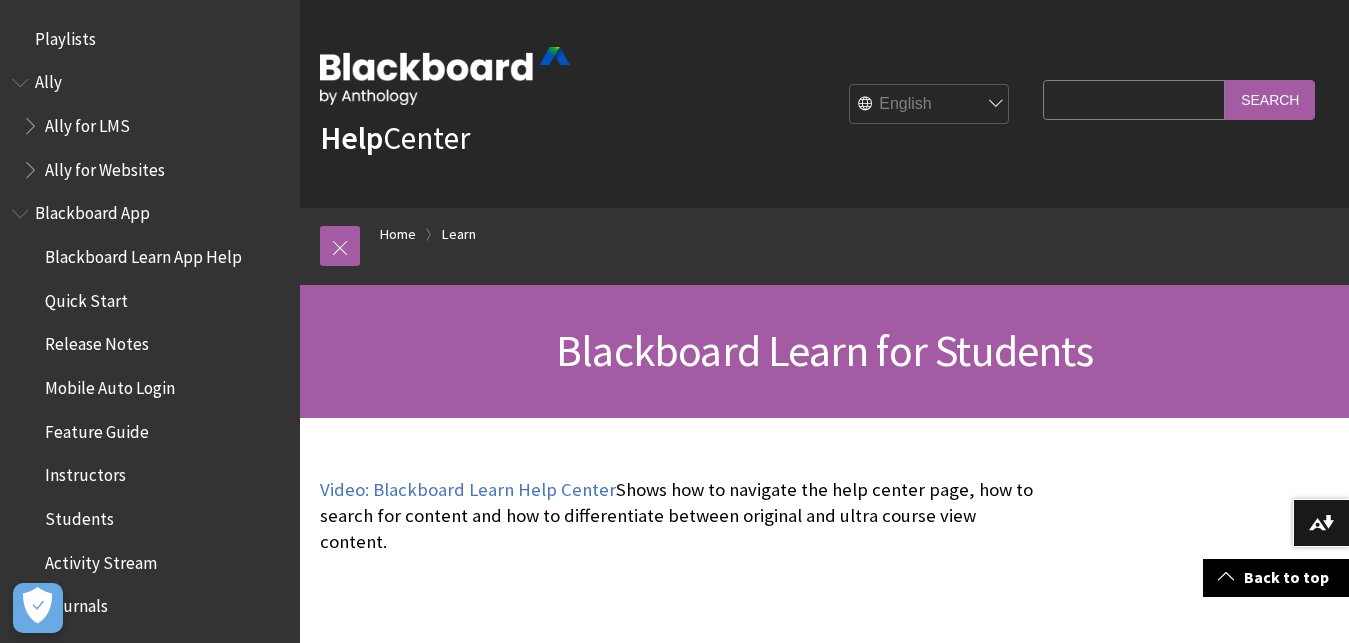 scroll, scrollTop: 408, scrollLeft: 0, axis: vertical 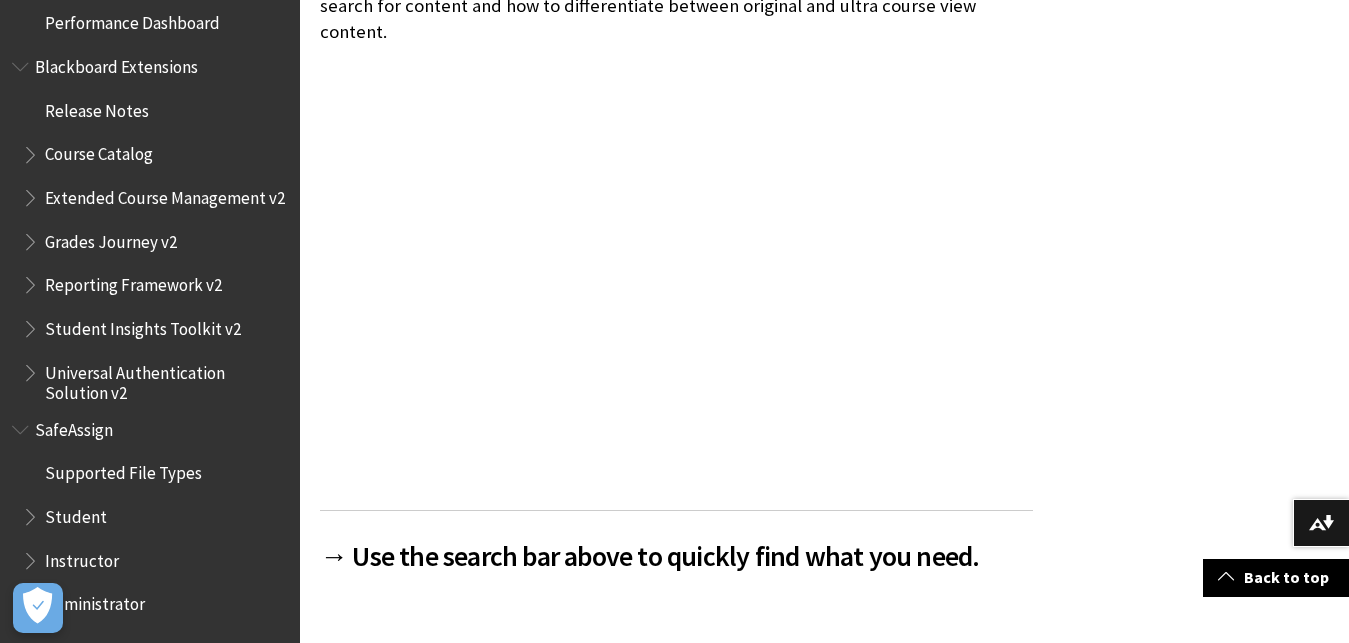 click on "Student" at bounding box center (76, 513) 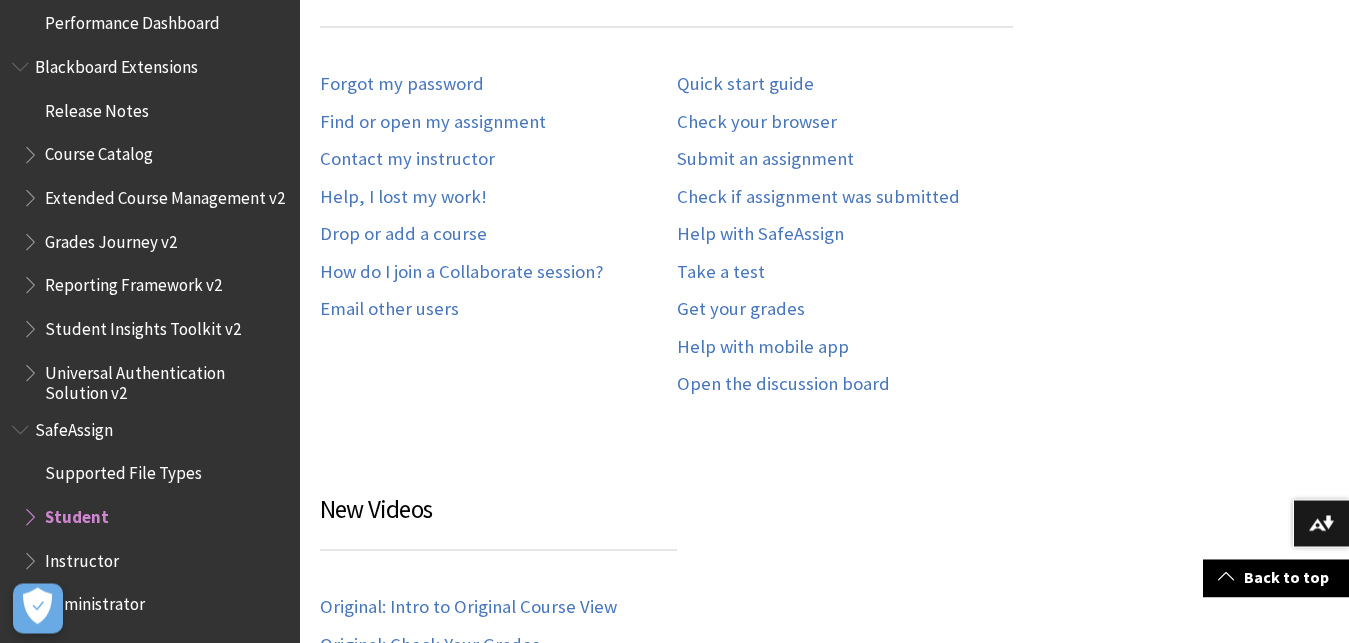 scroll, scrollTop: 1224, scrollLeft: 0, axis: vertical 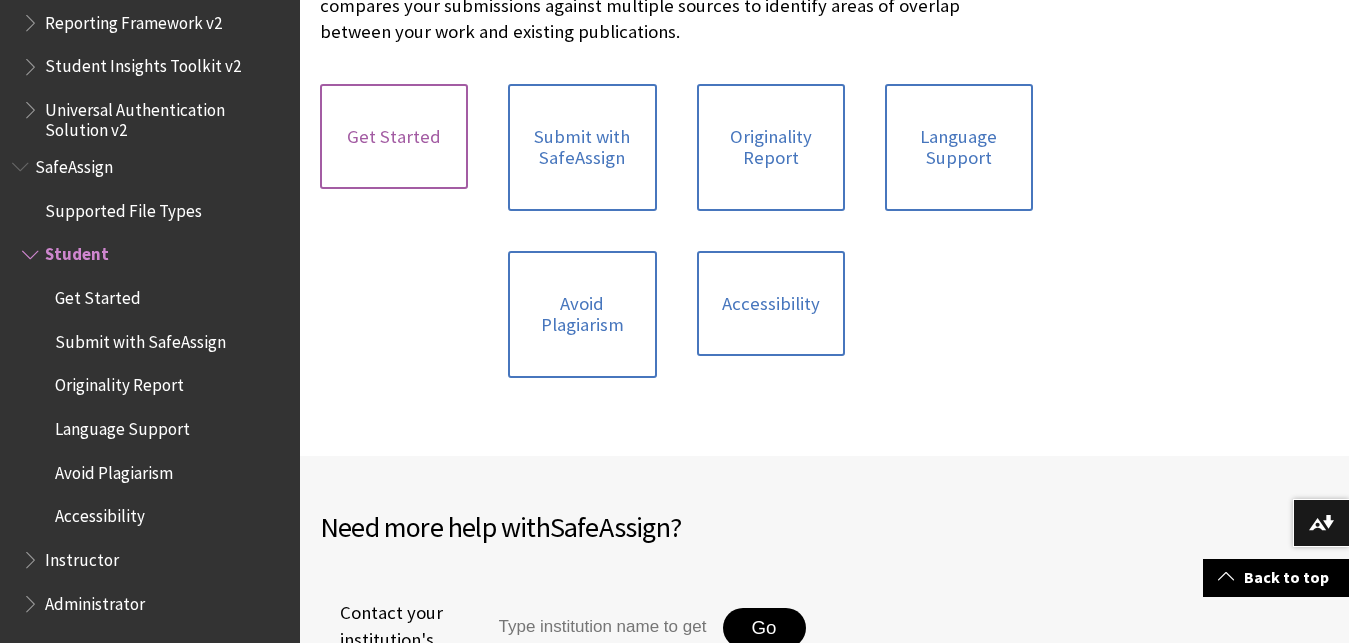 click on "Get Started" at bounding box center [394, 137] 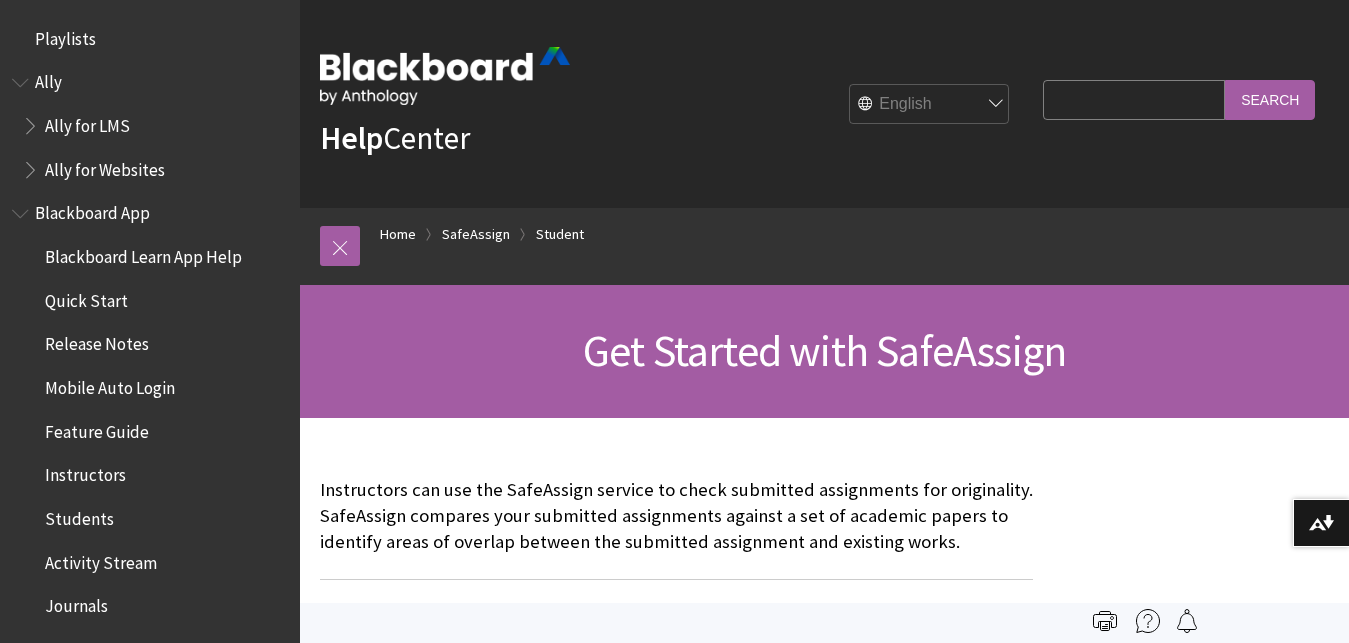 scroll, scrollTop: 0, scrollLeft: 0, axis: both 